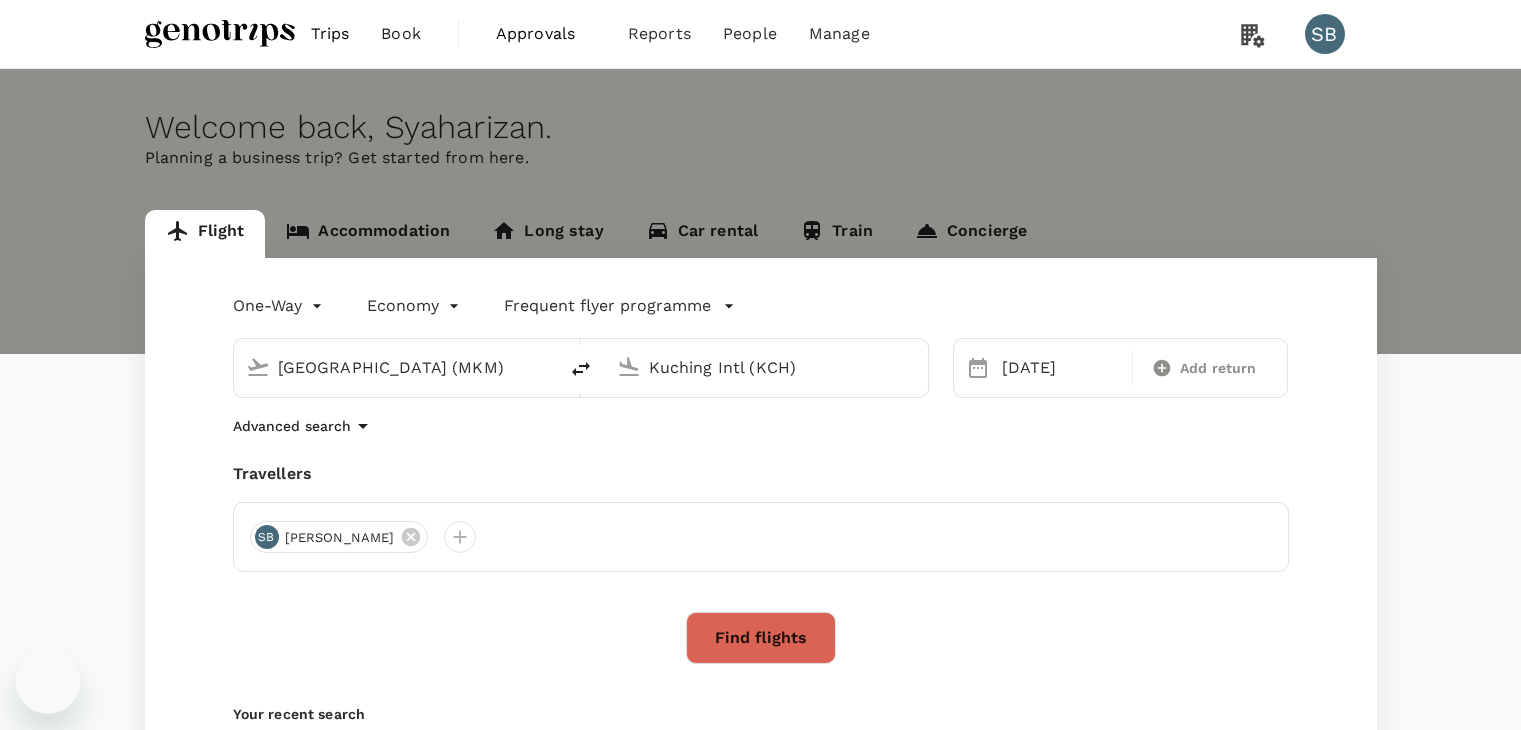 scroll, scrollTop: 0, scrollLeft: 0, axis: both 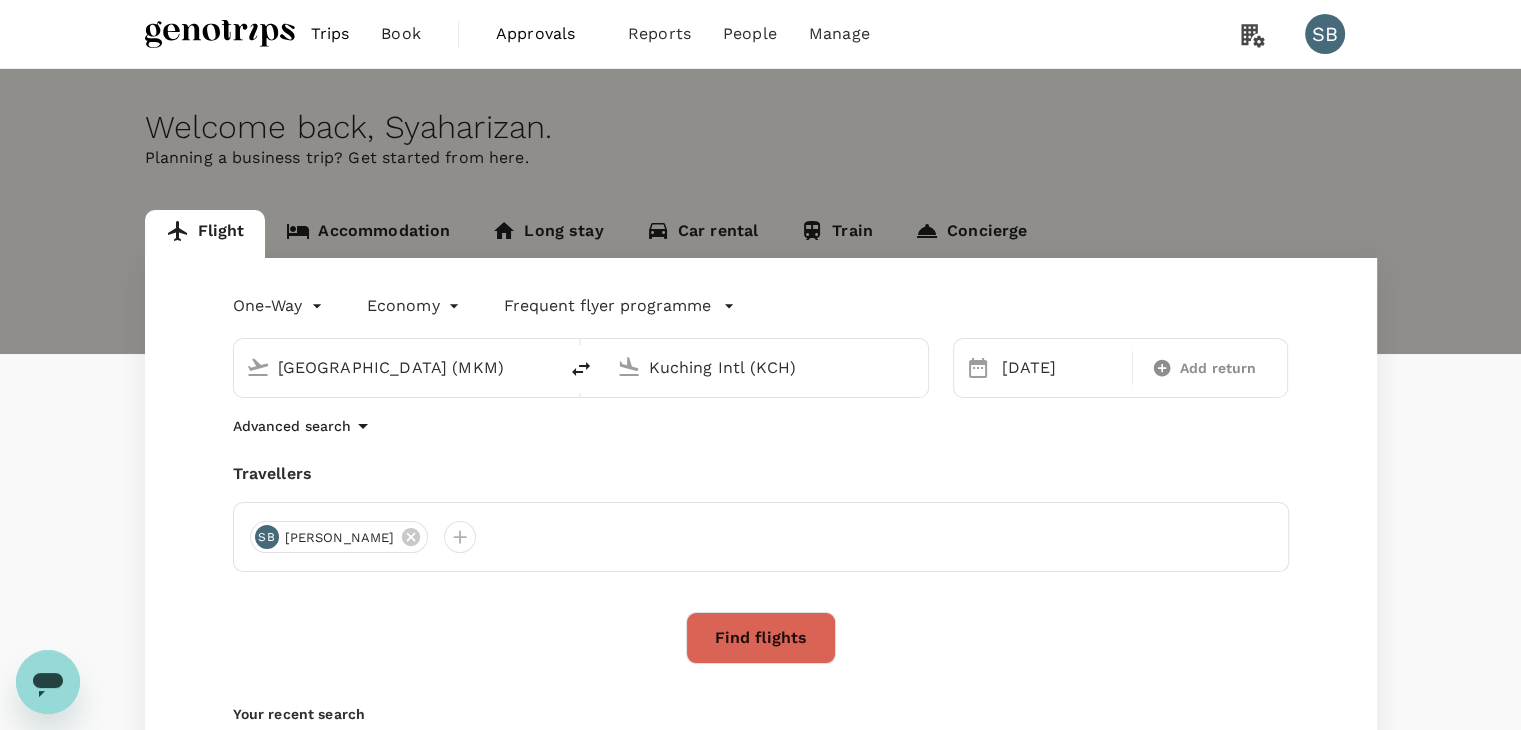 click 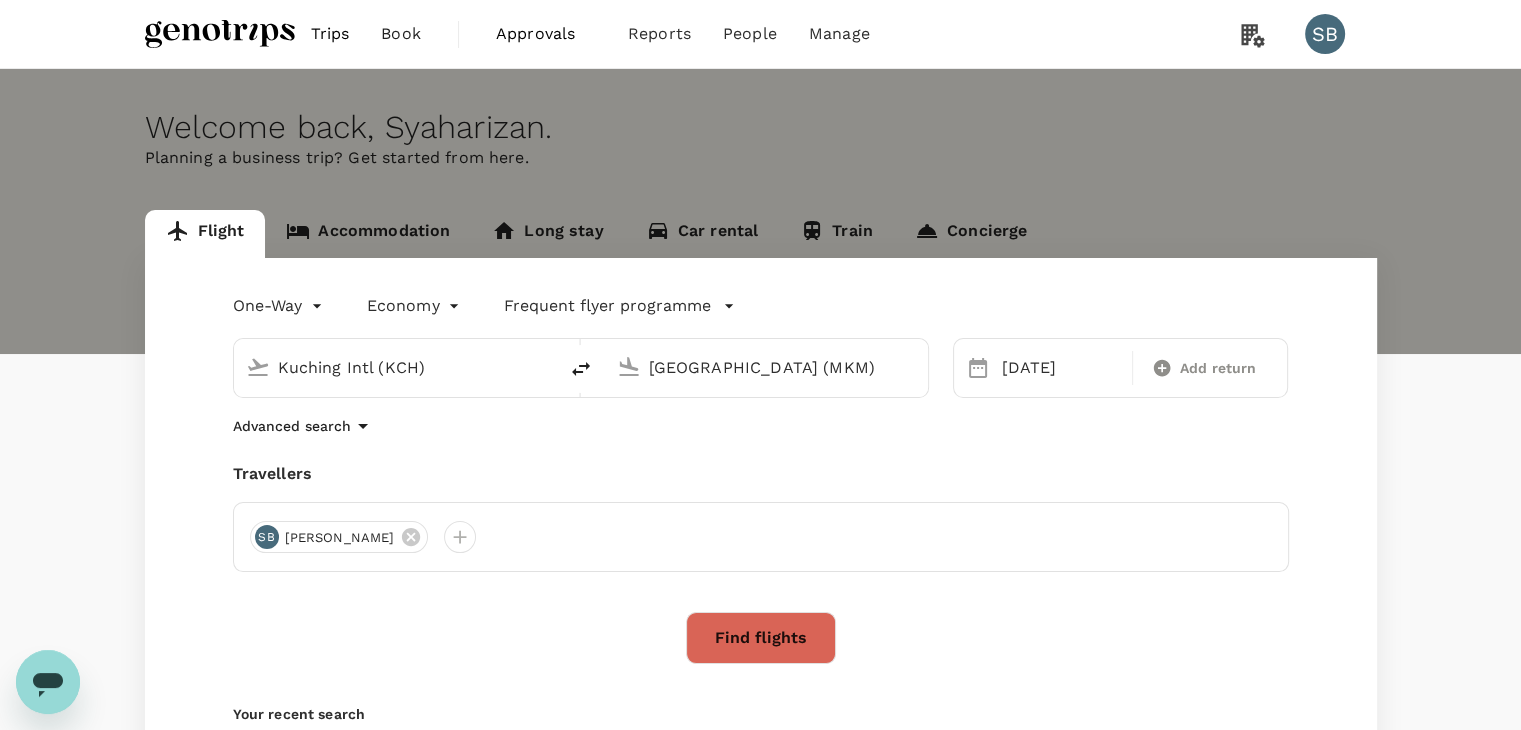 click on "[GEOGRAPHIC_DATA] (MKM)" at bounding box center (767, 367) 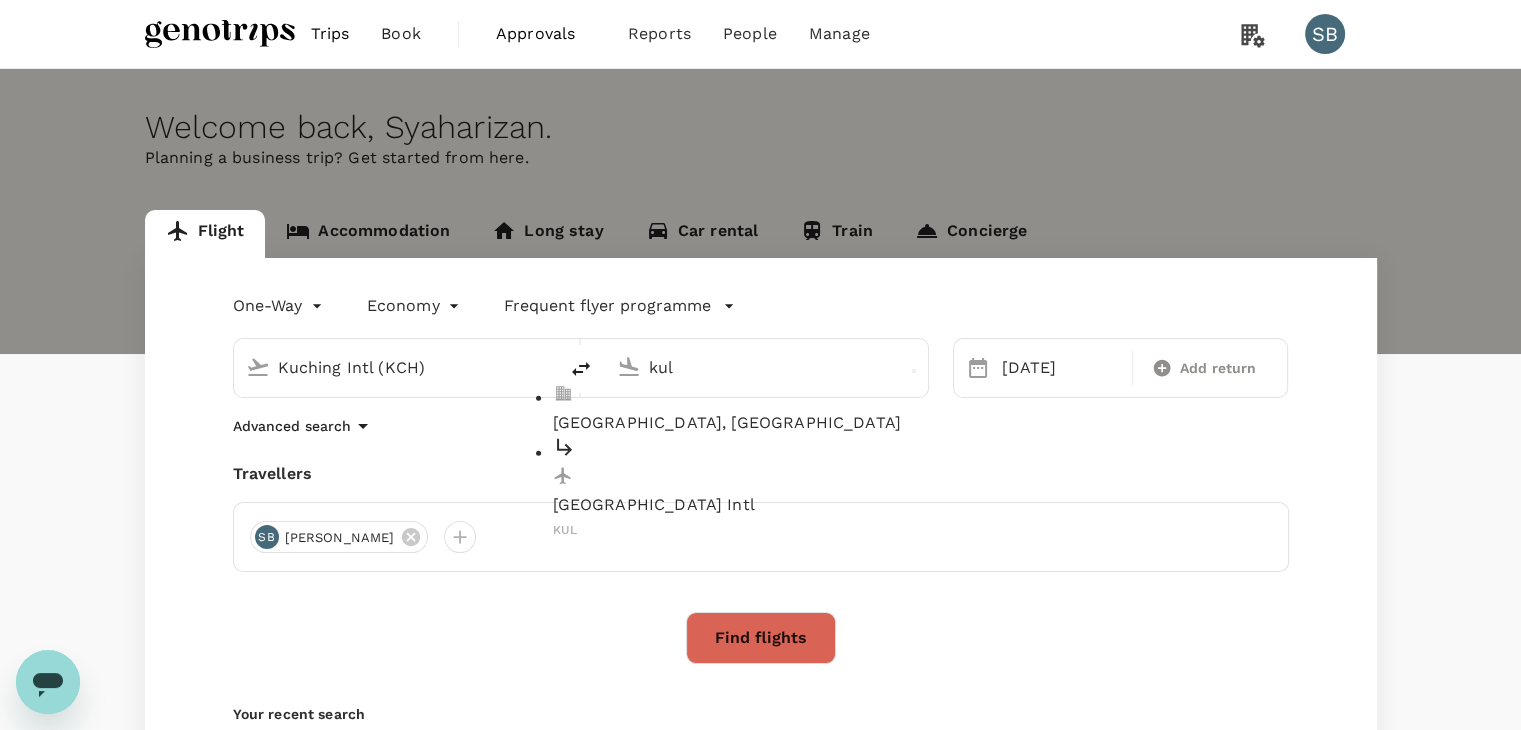 click on "[GEOGRAPHIC_DATA] Intl" at bounding box center (783, 505) 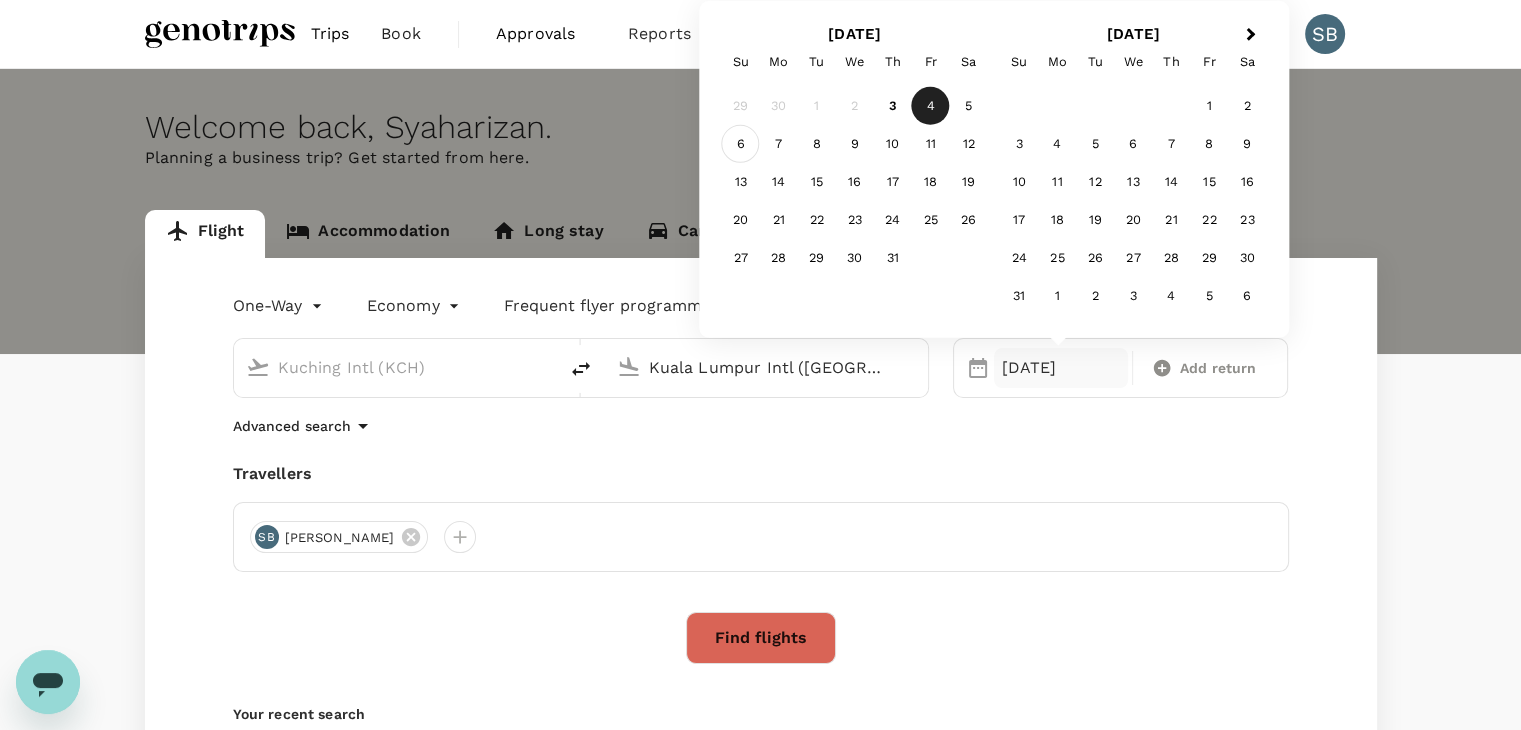 type on "Kuala Lumpur Intl ([GEOGRAPHIC_DATA])" 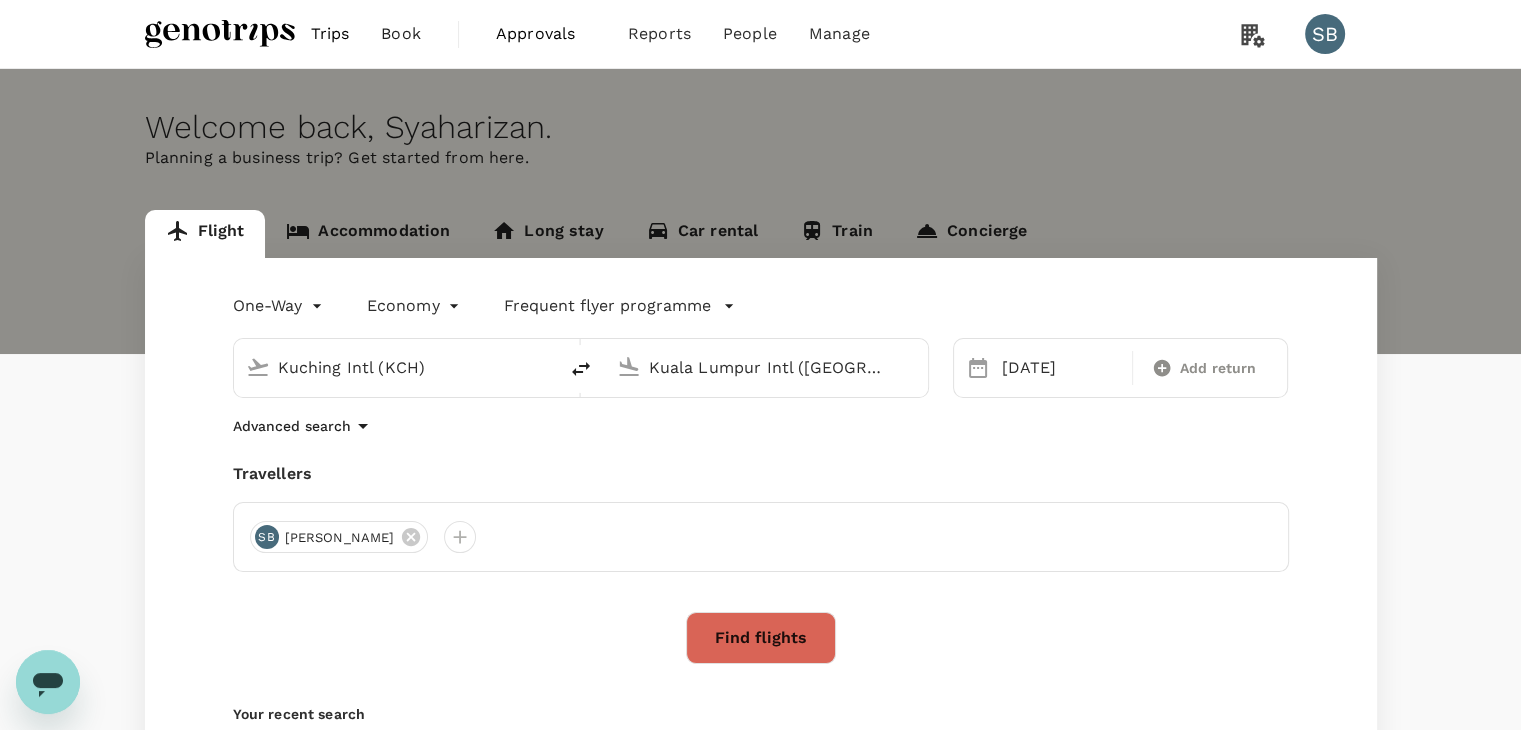 click on "Find flights" at bounding box center (761, 638) 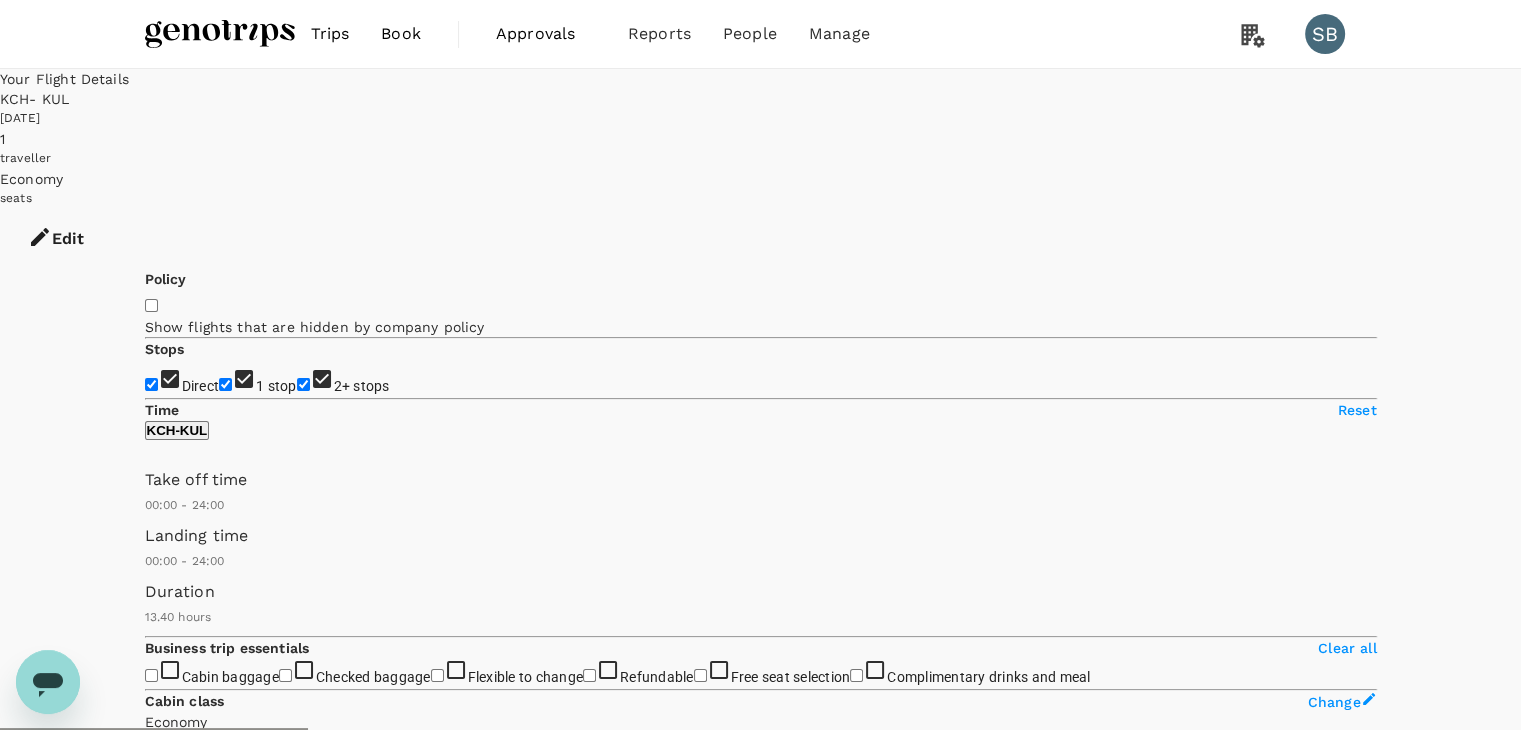 click on "2+ stops" at bounding box center (303, 384) 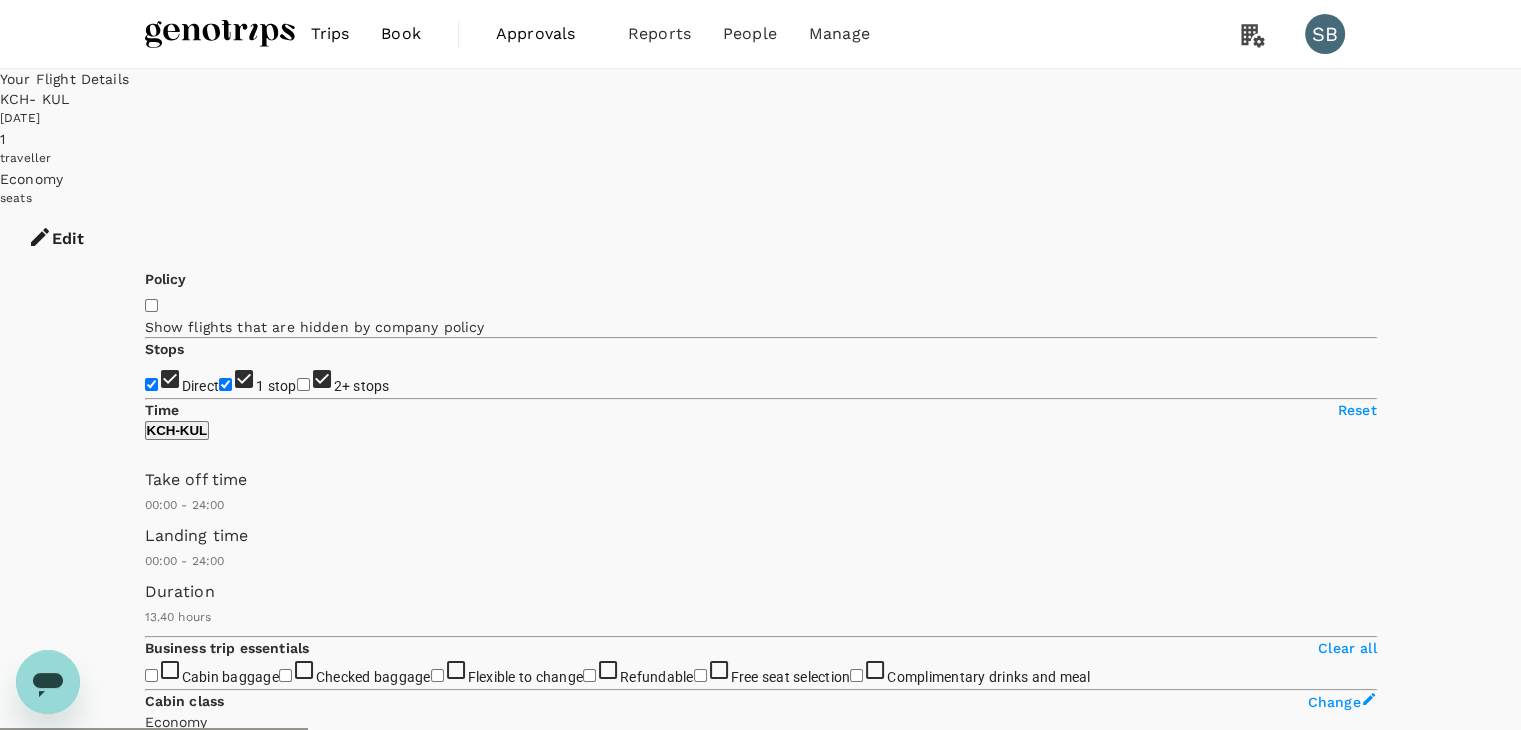 checkbox on "false" 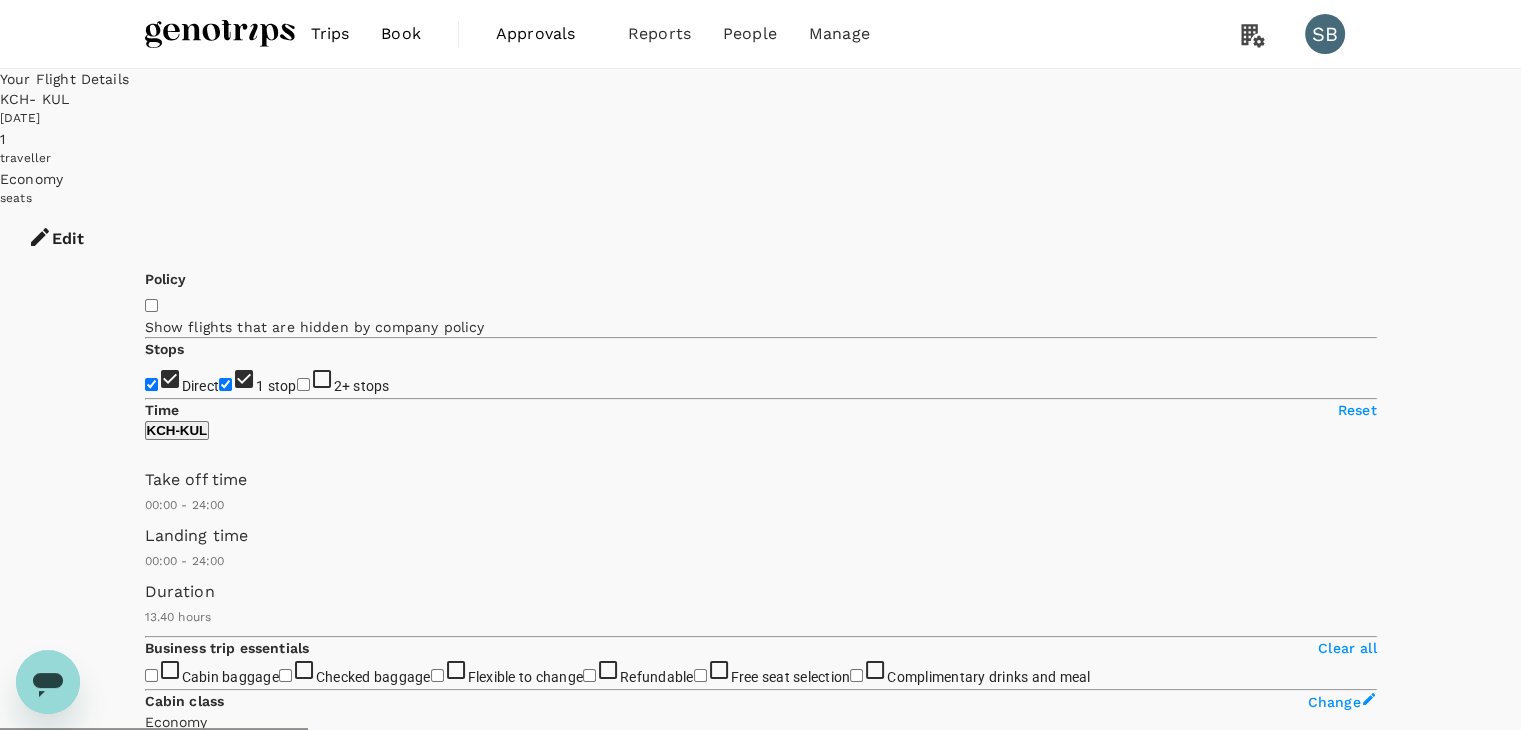 click on "1 stop" at bounding box center (225, 384) 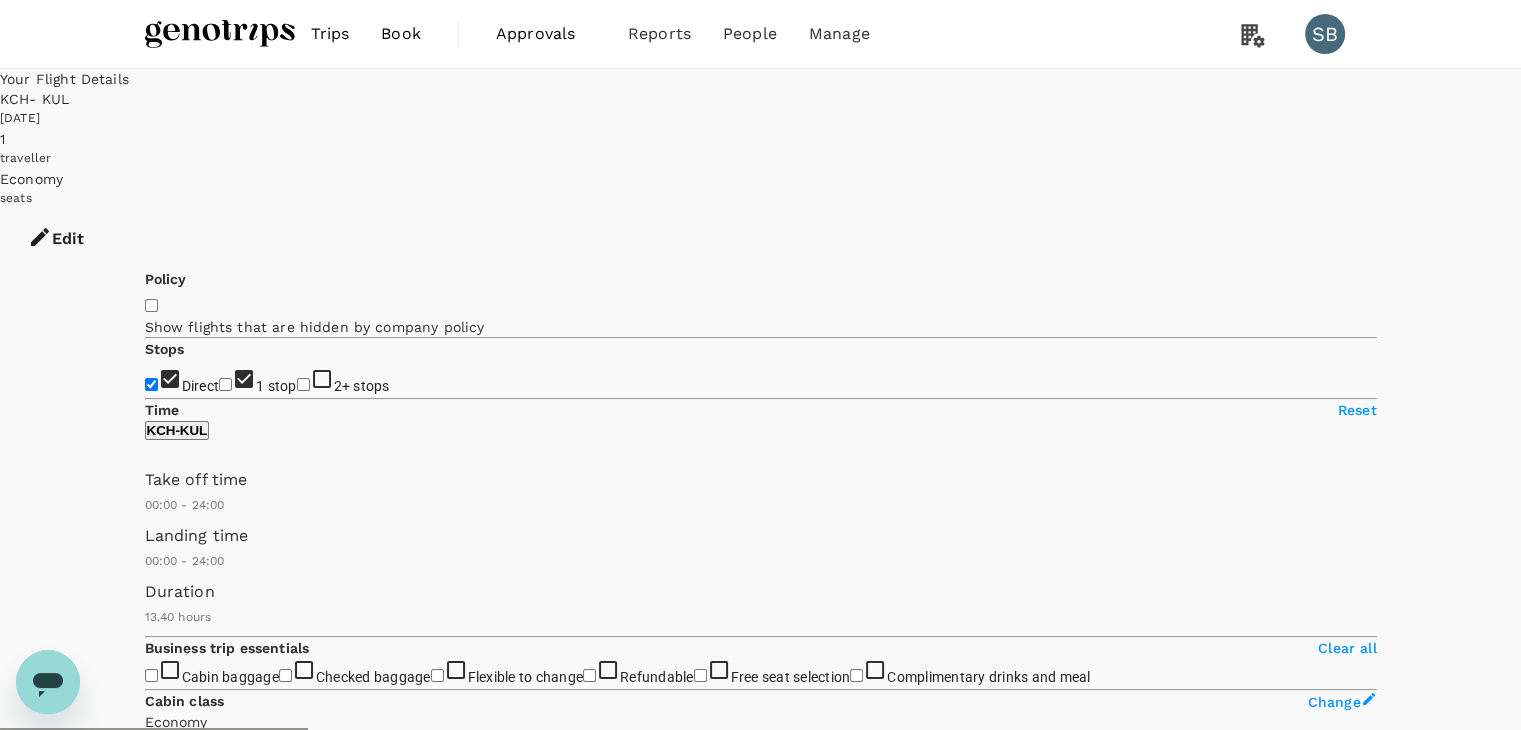 checkbox on "false" 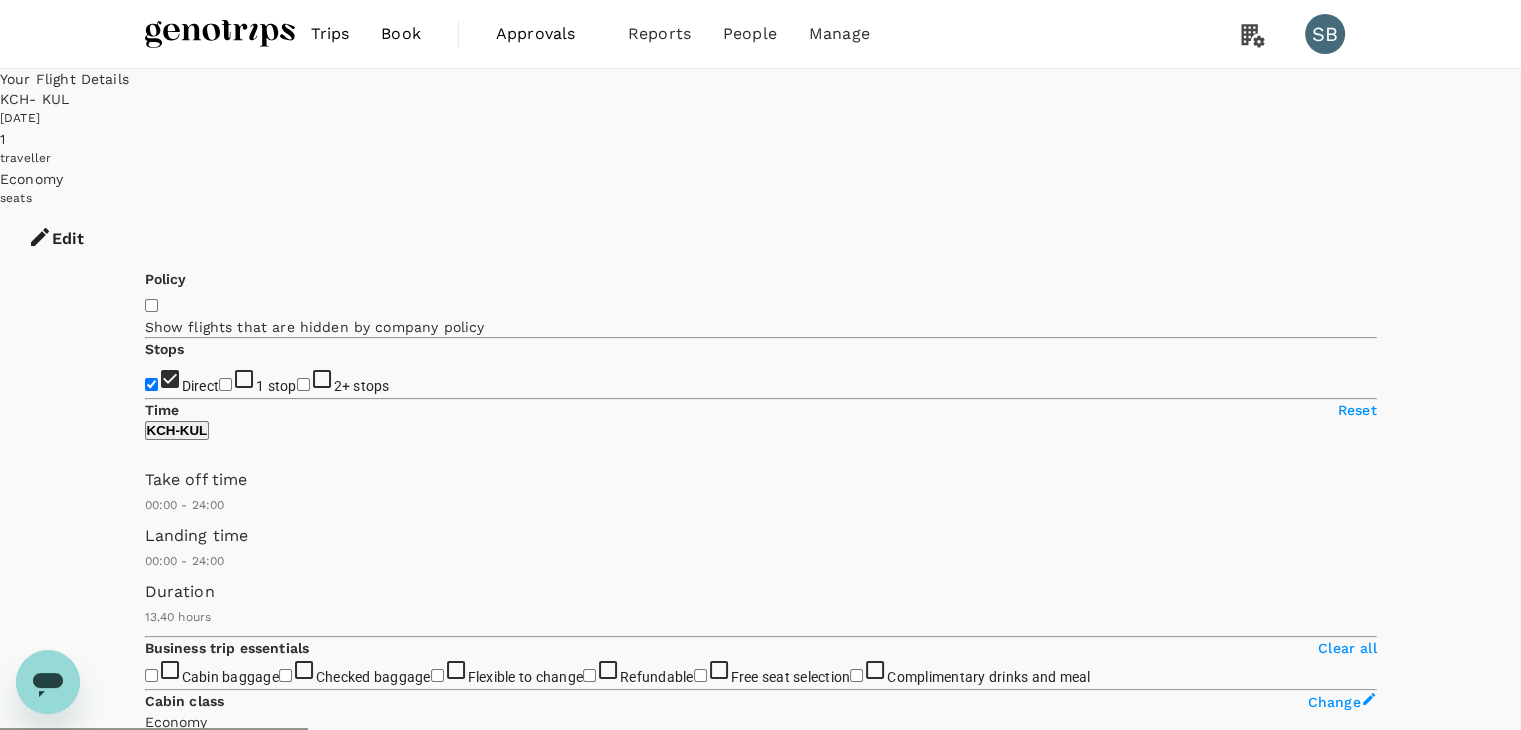 type on "MYR" 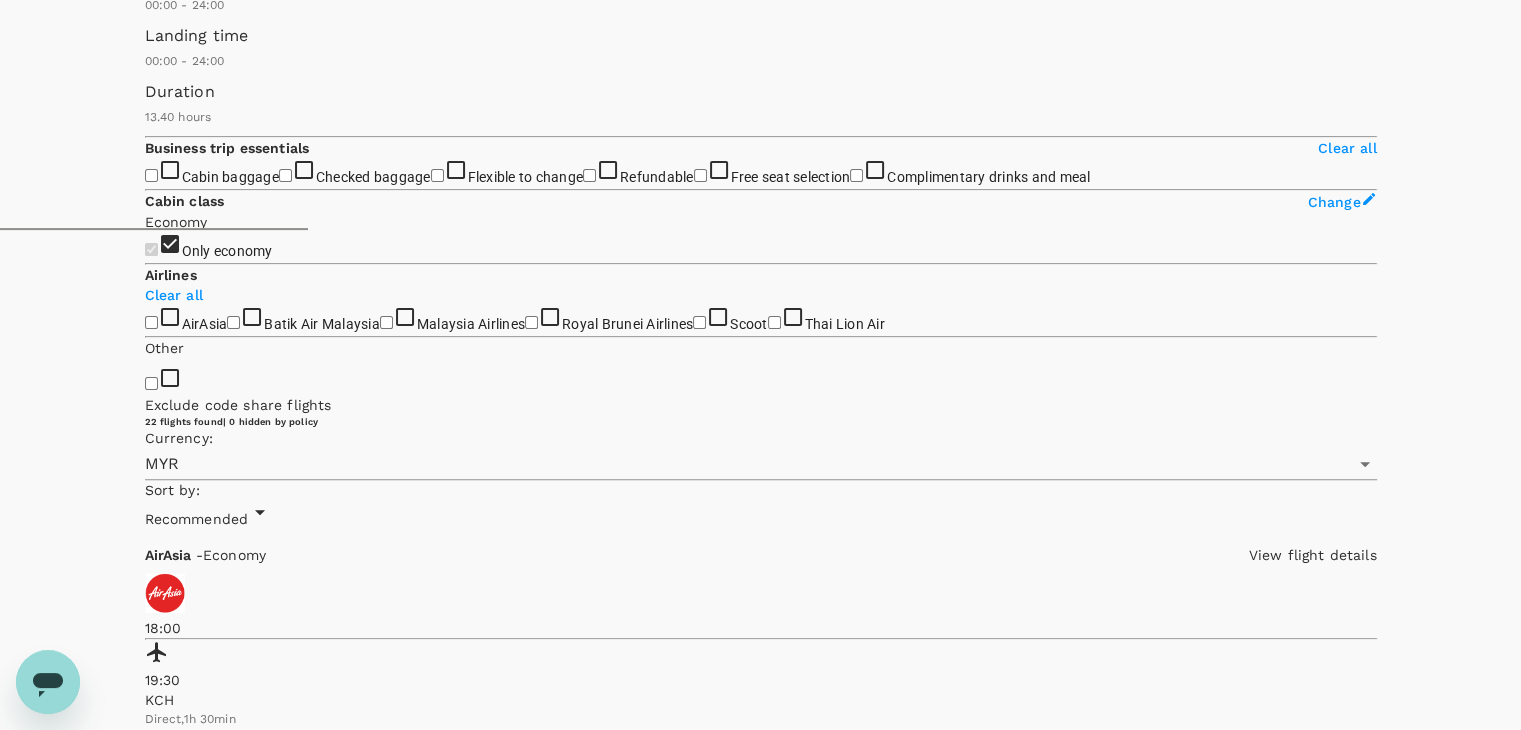 scroll, scrollTop: 700, scrollLeft: 0, axis: vertical 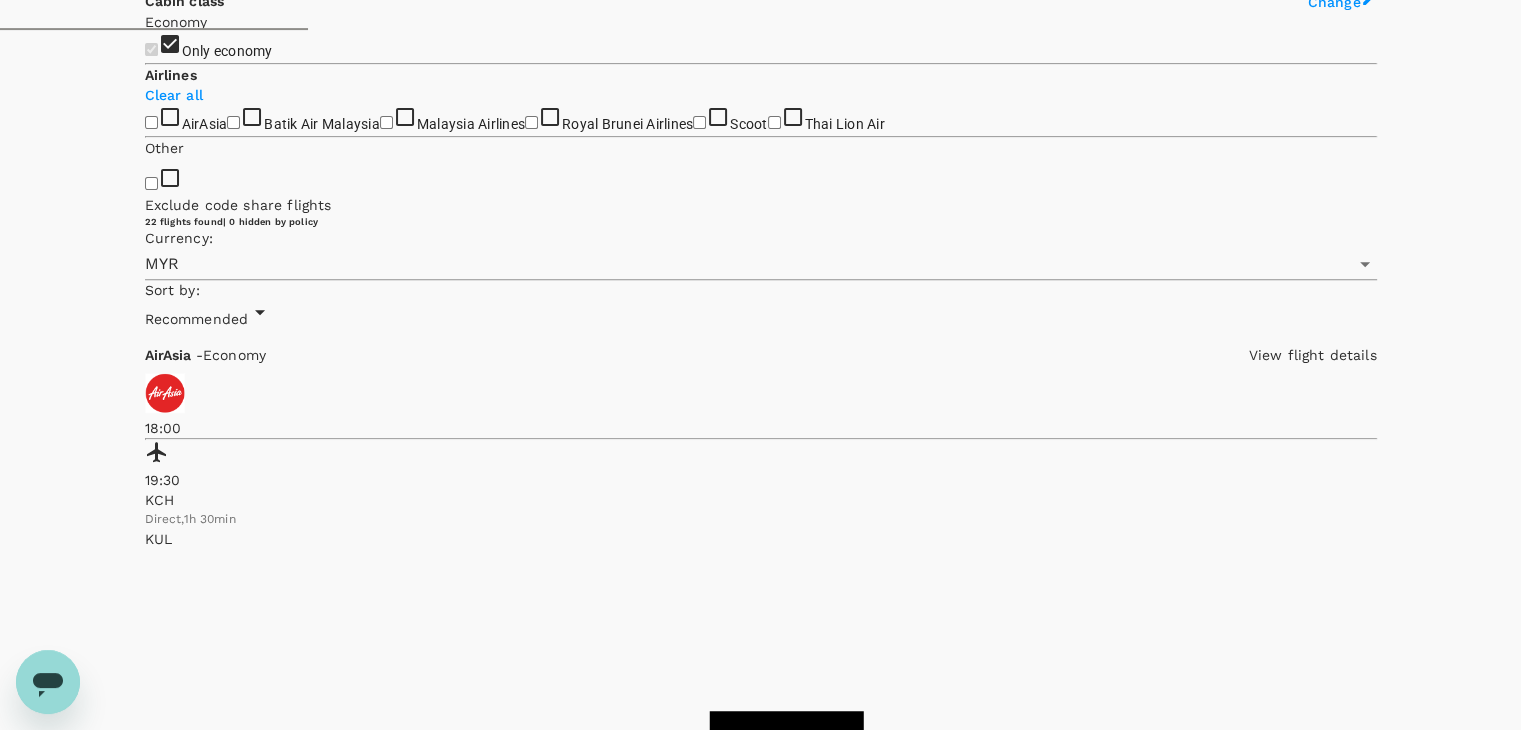 click on "Batik Air Malaysia" at bounding box center [233, 122] 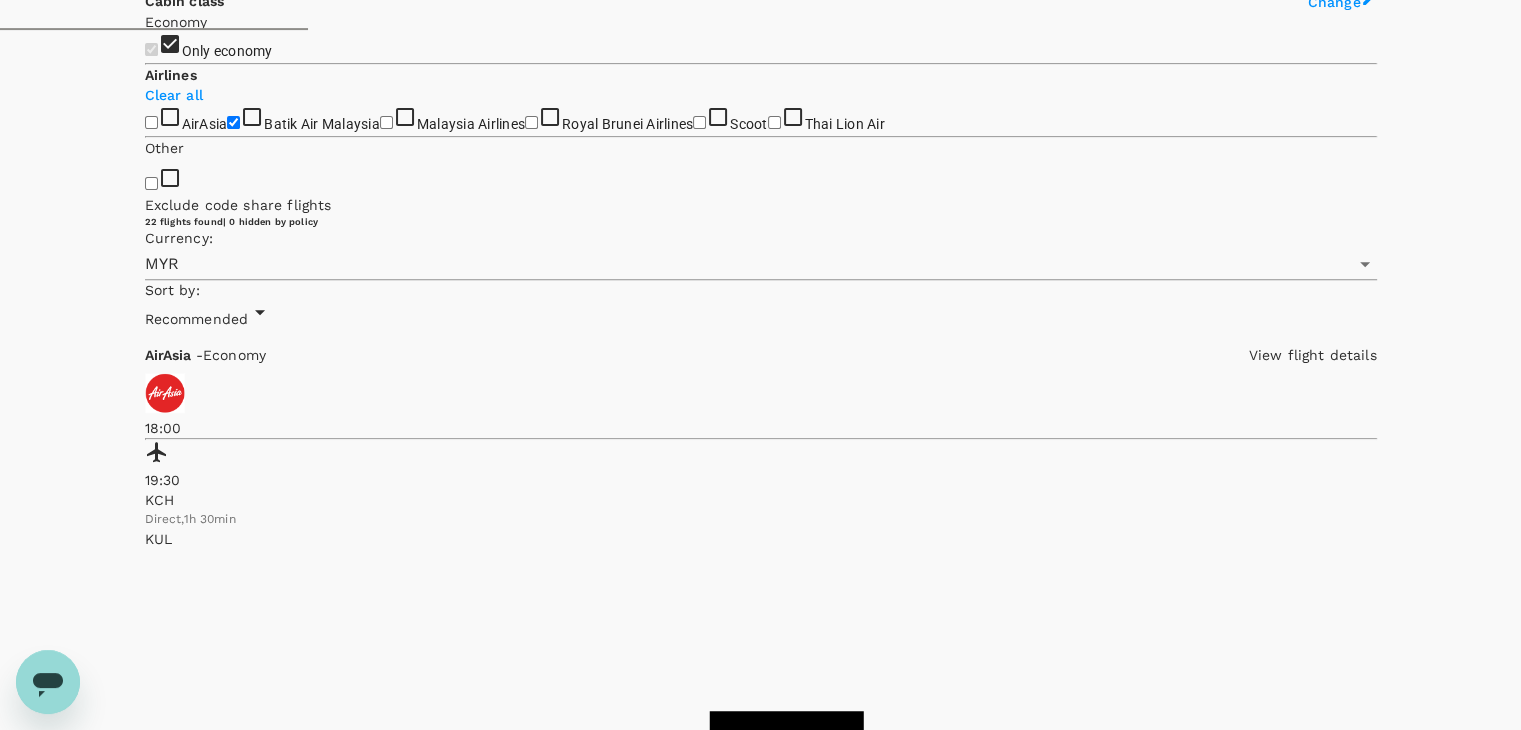 checkbox on "true" 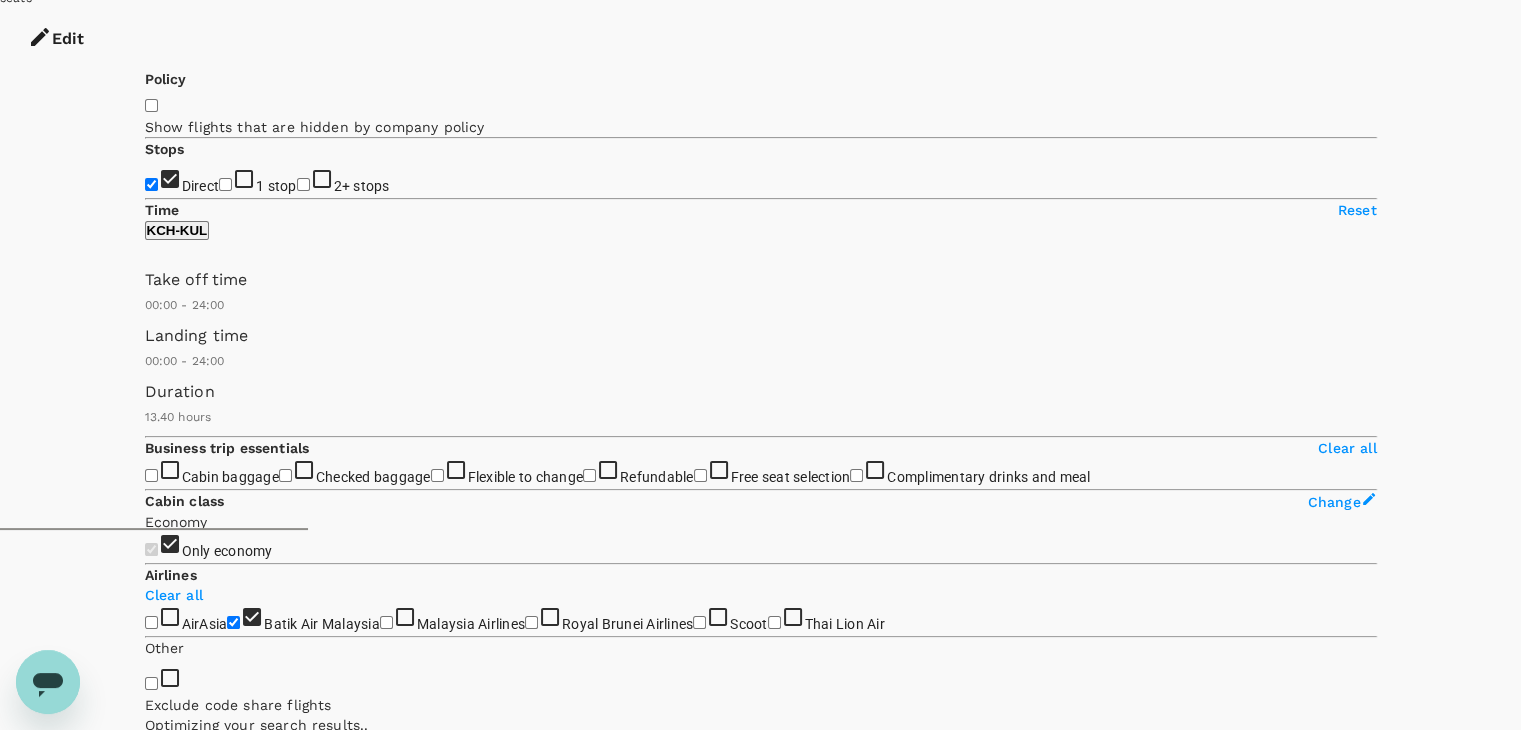scroll, scrollTop: 0, scrollLeft: 0, axis: both 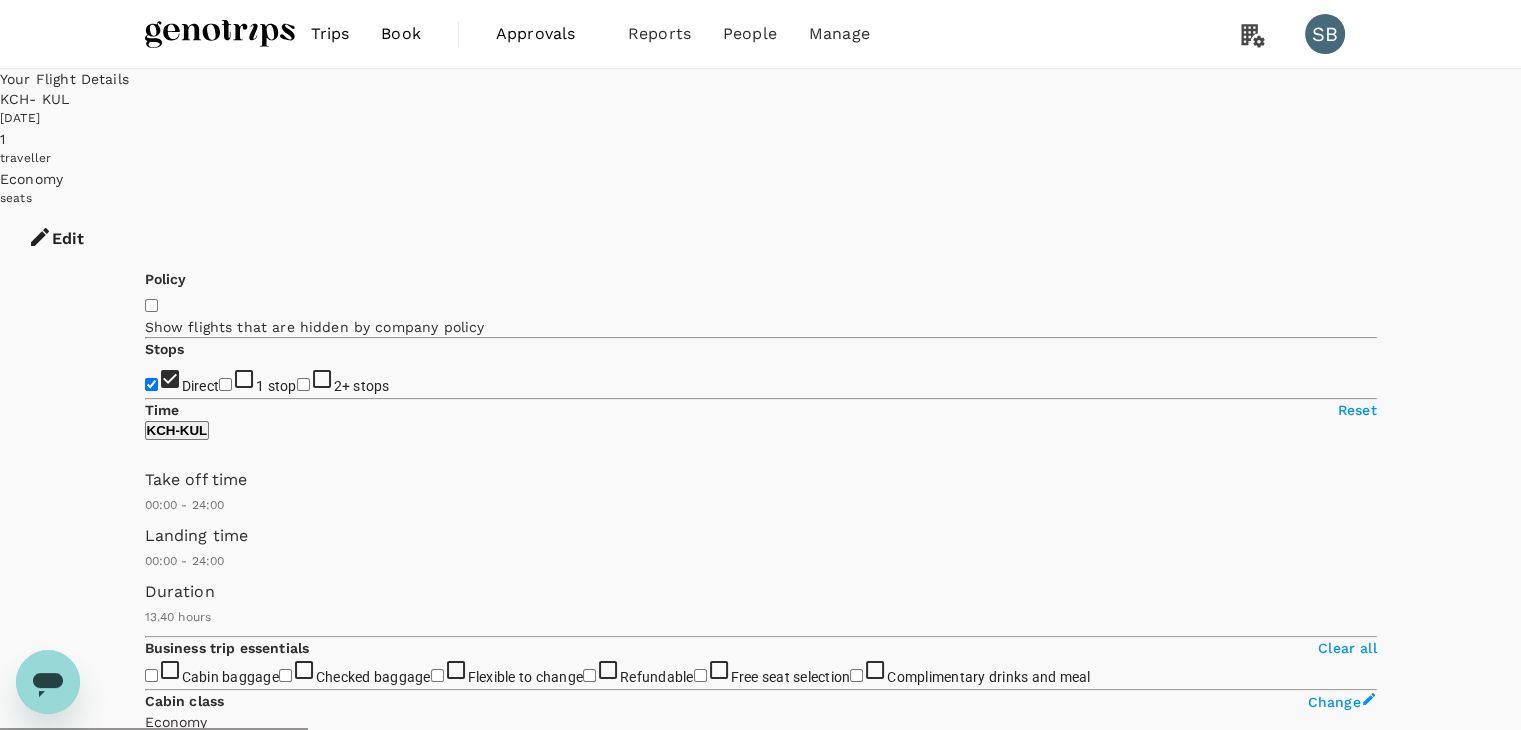 click on "View options" at bounding box center (184, 6638) 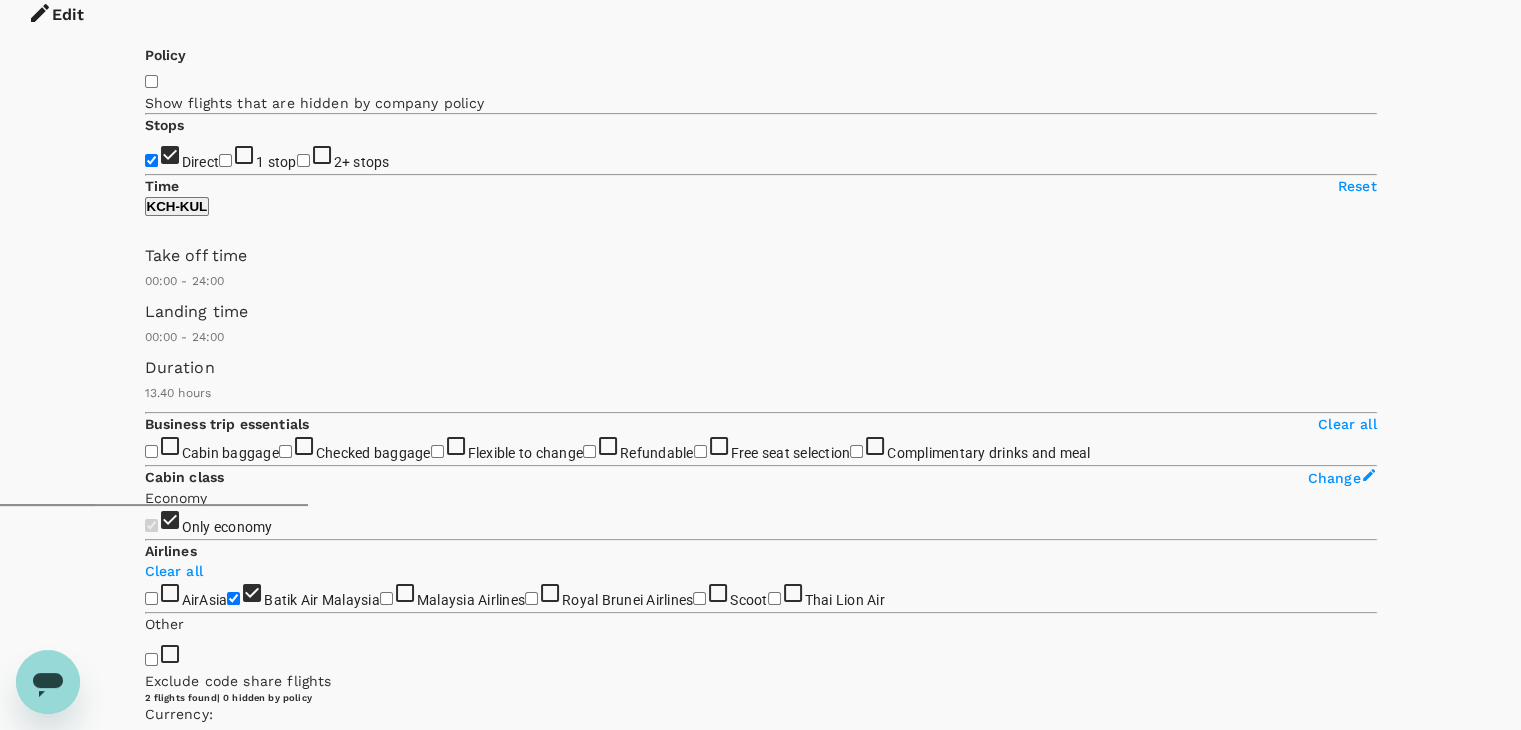 scroll, scrollTop: 395, scrollLeft: 0, axis: vertical 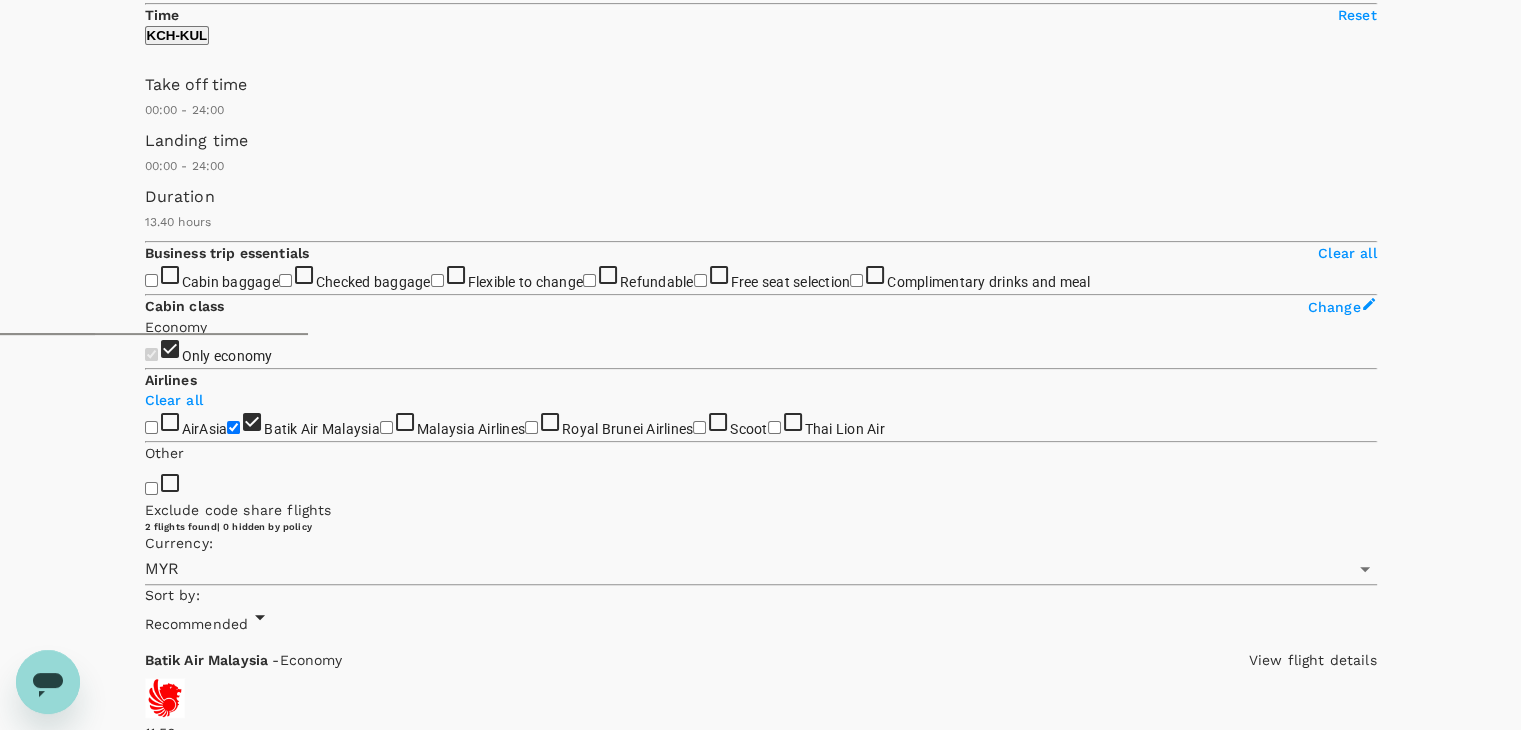 click on "Show more" at bounding box center [180, 8254] 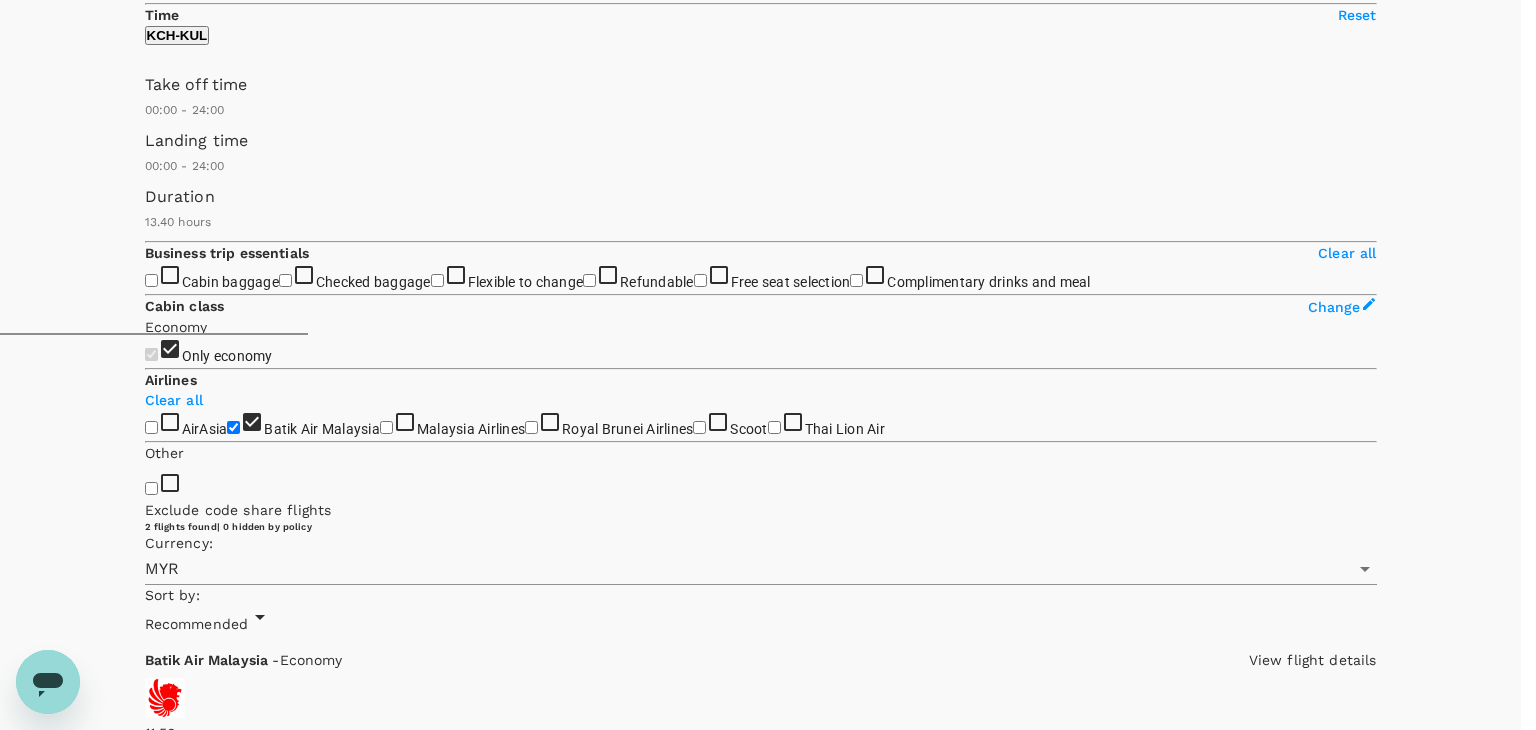 click 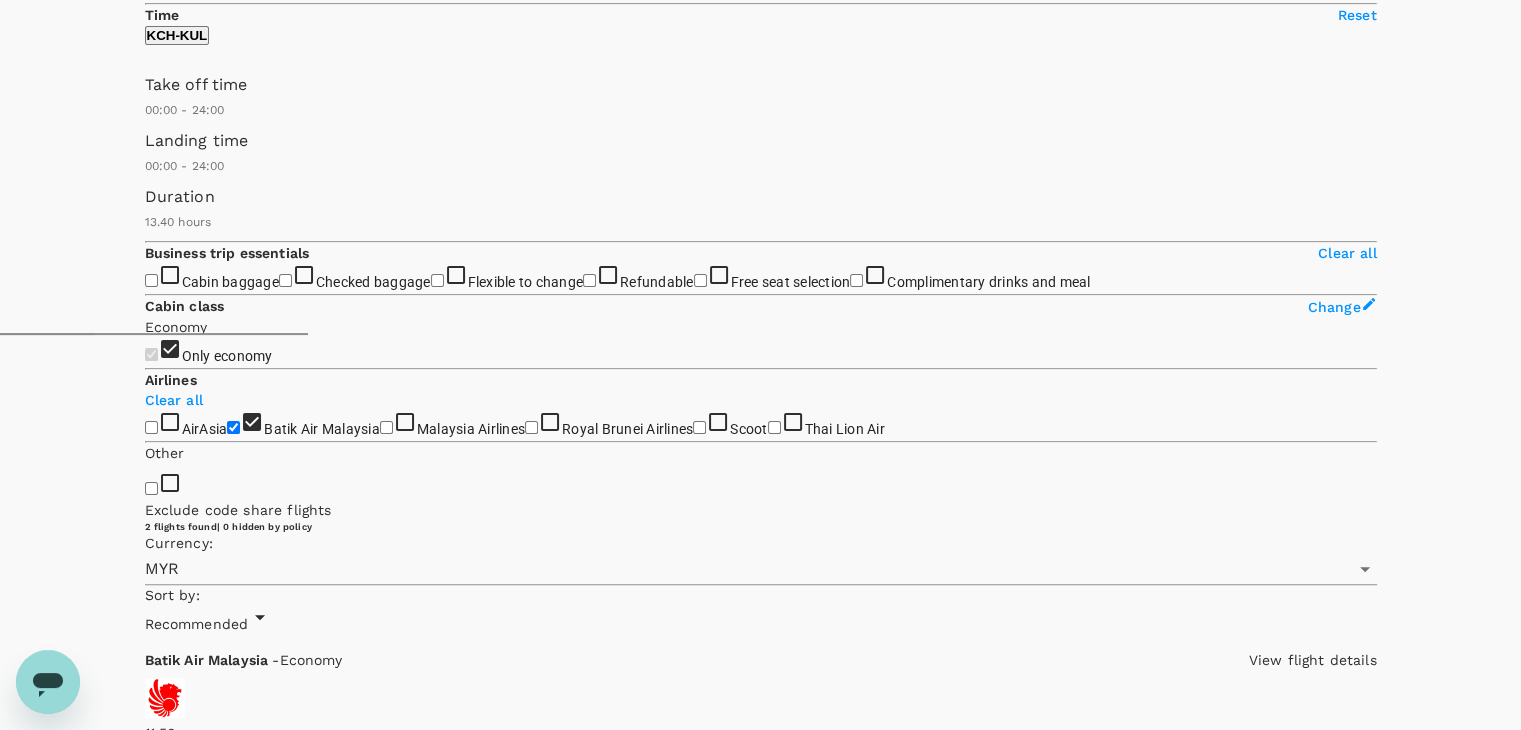 click 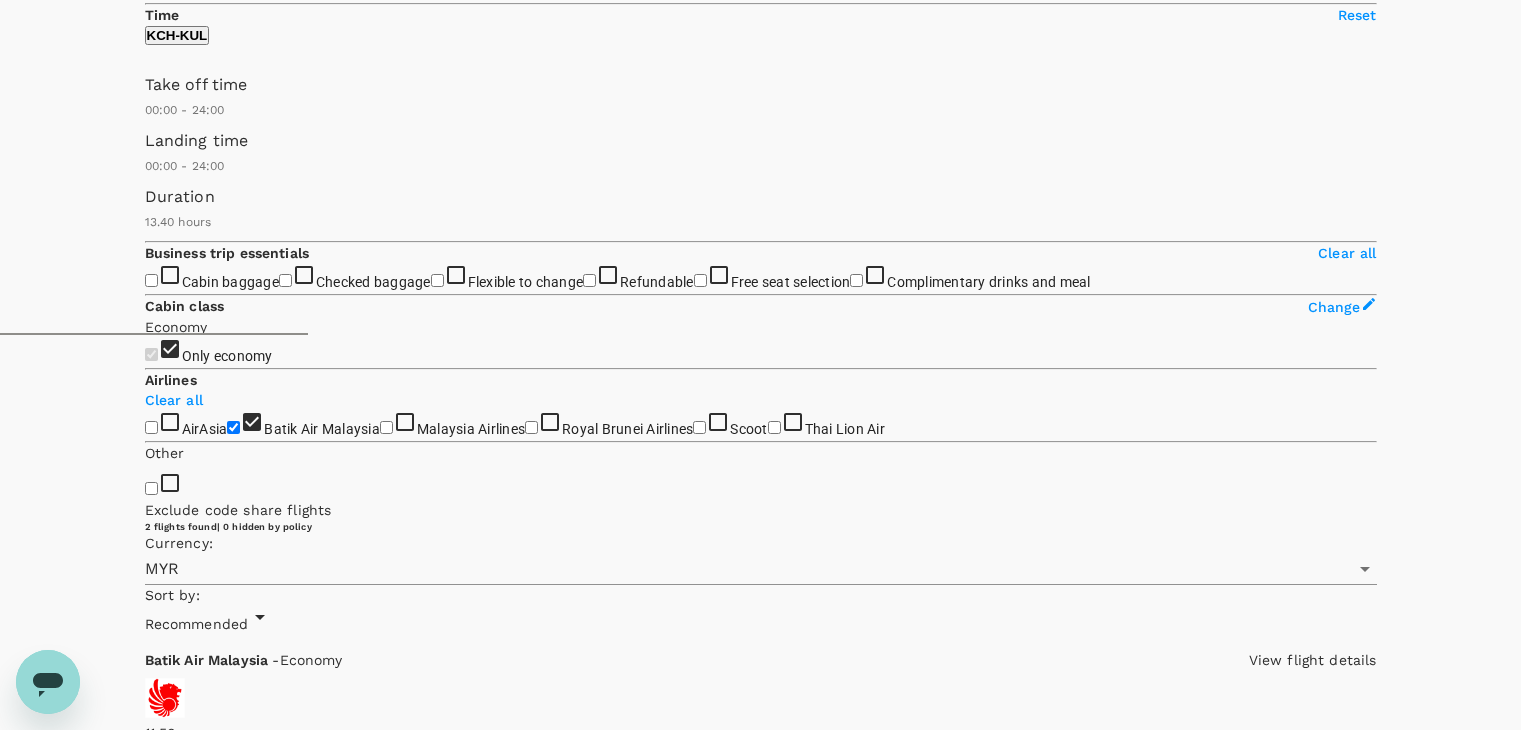 click 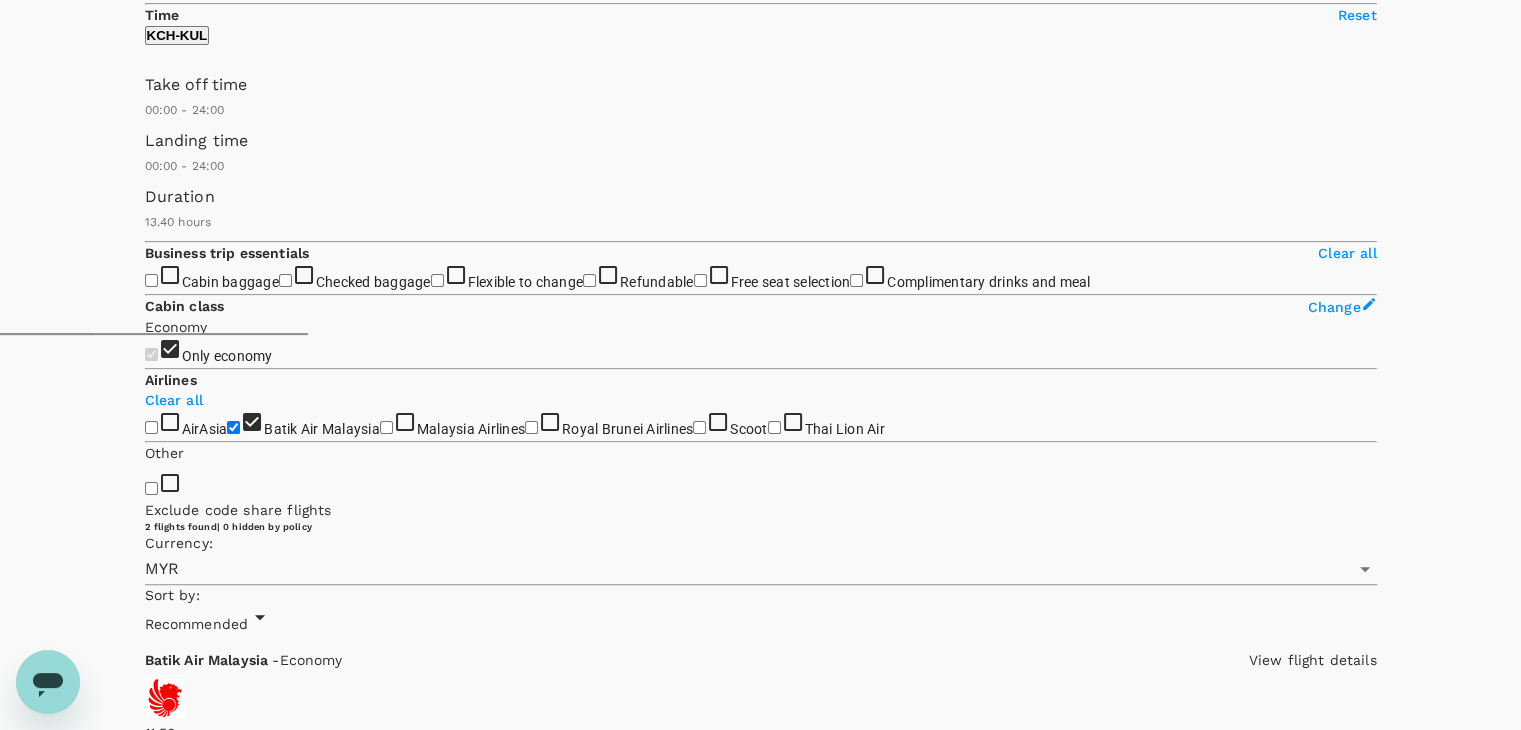 click 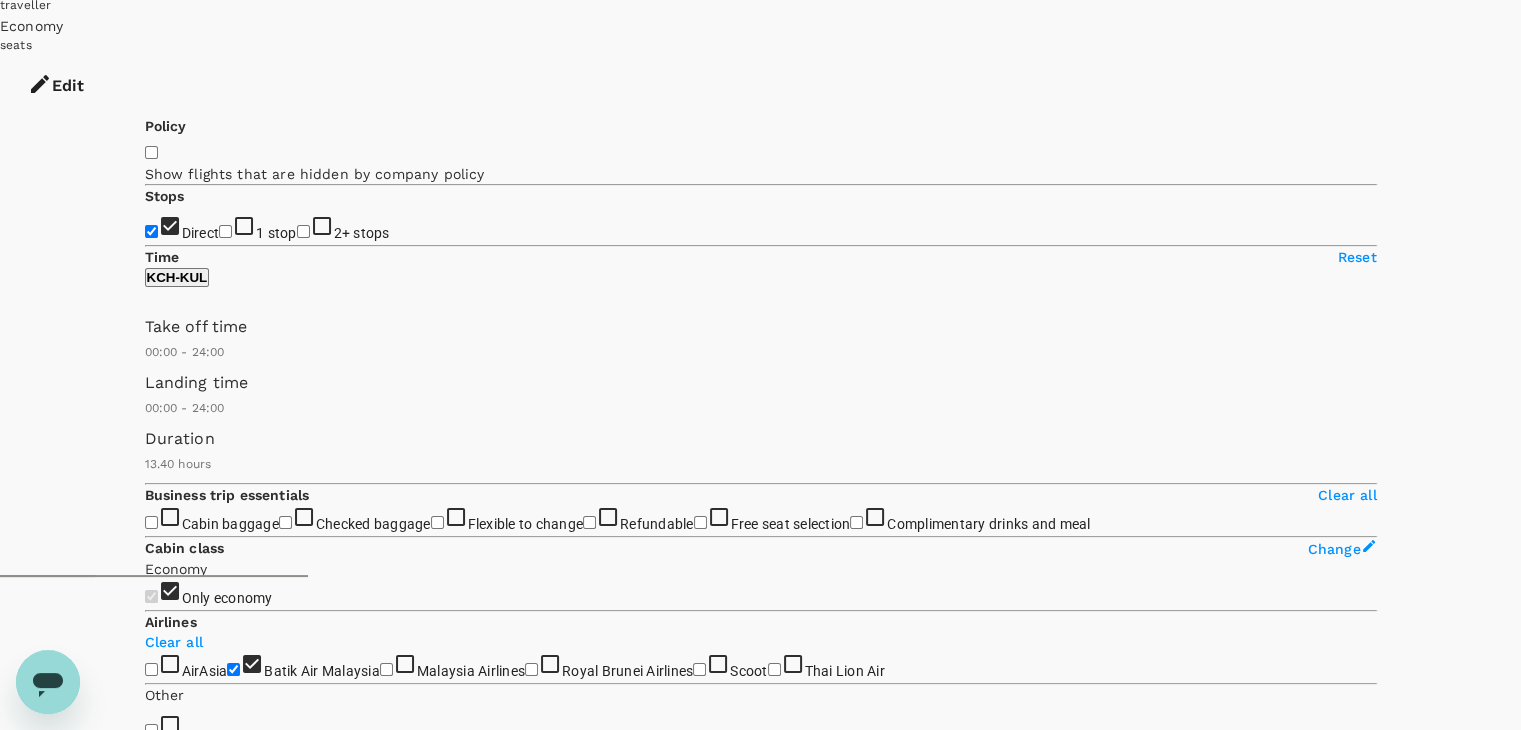 scroll, scrollTop: 0, scrollLeft: 0, axis: both 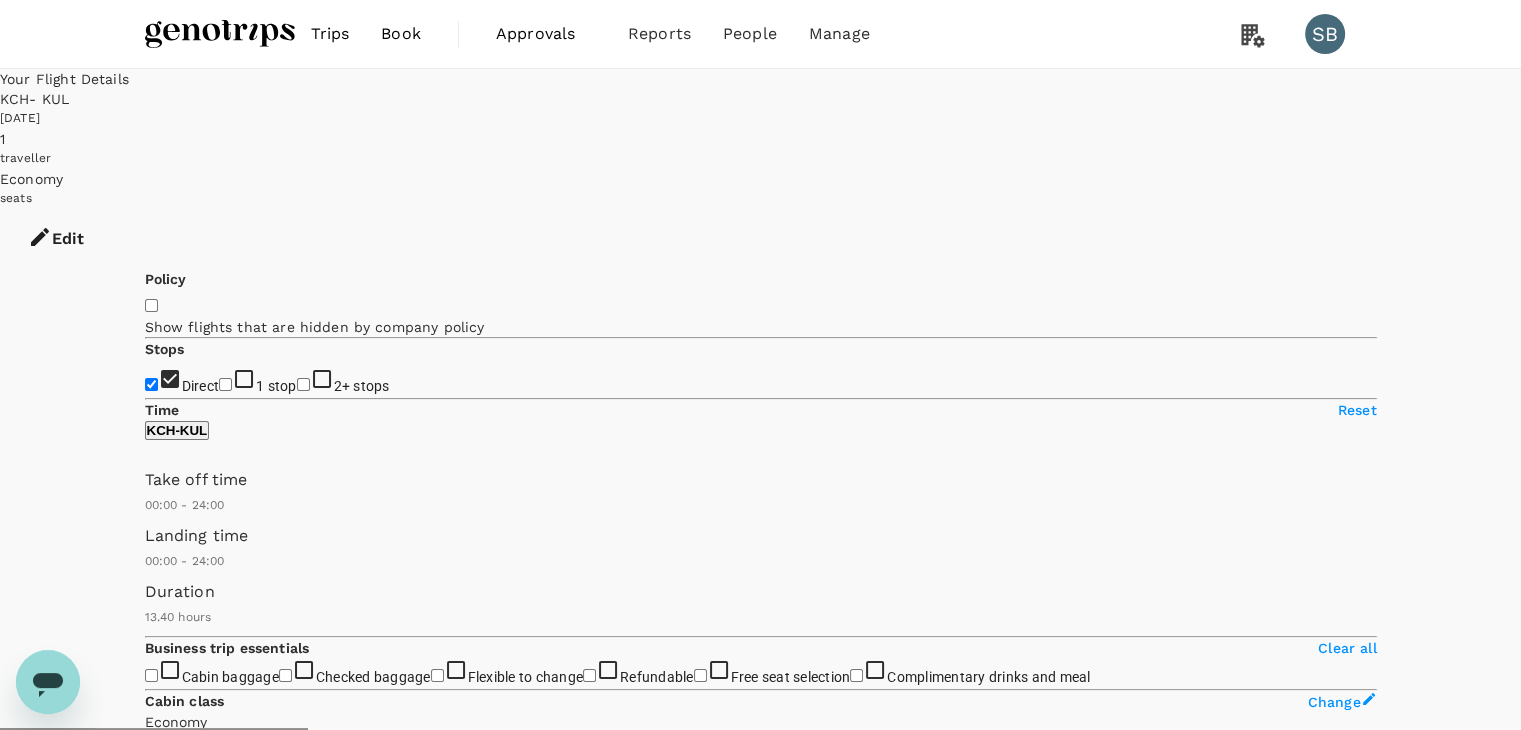 click at bounding box center [220, 34] 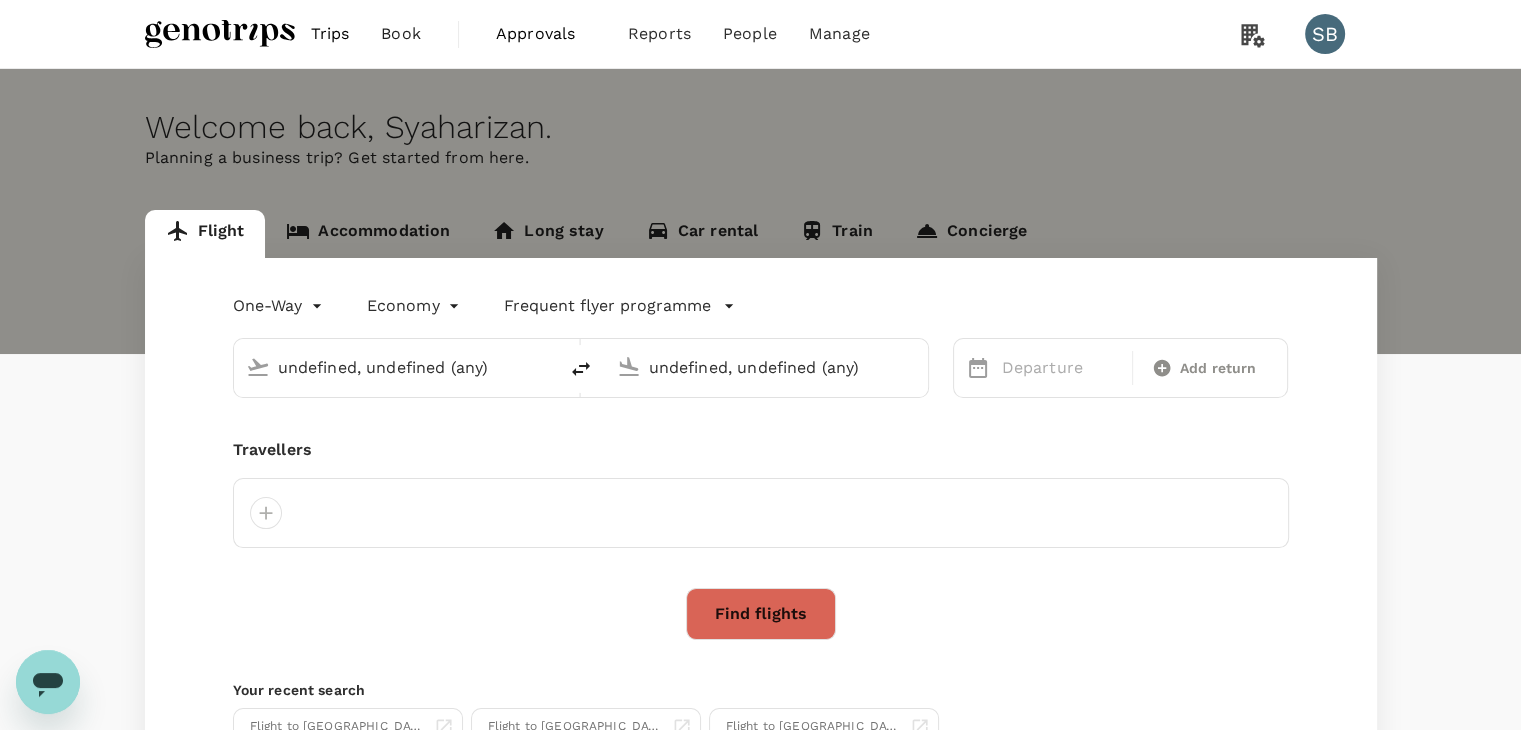 type on "Kuching Intl (KCH)" 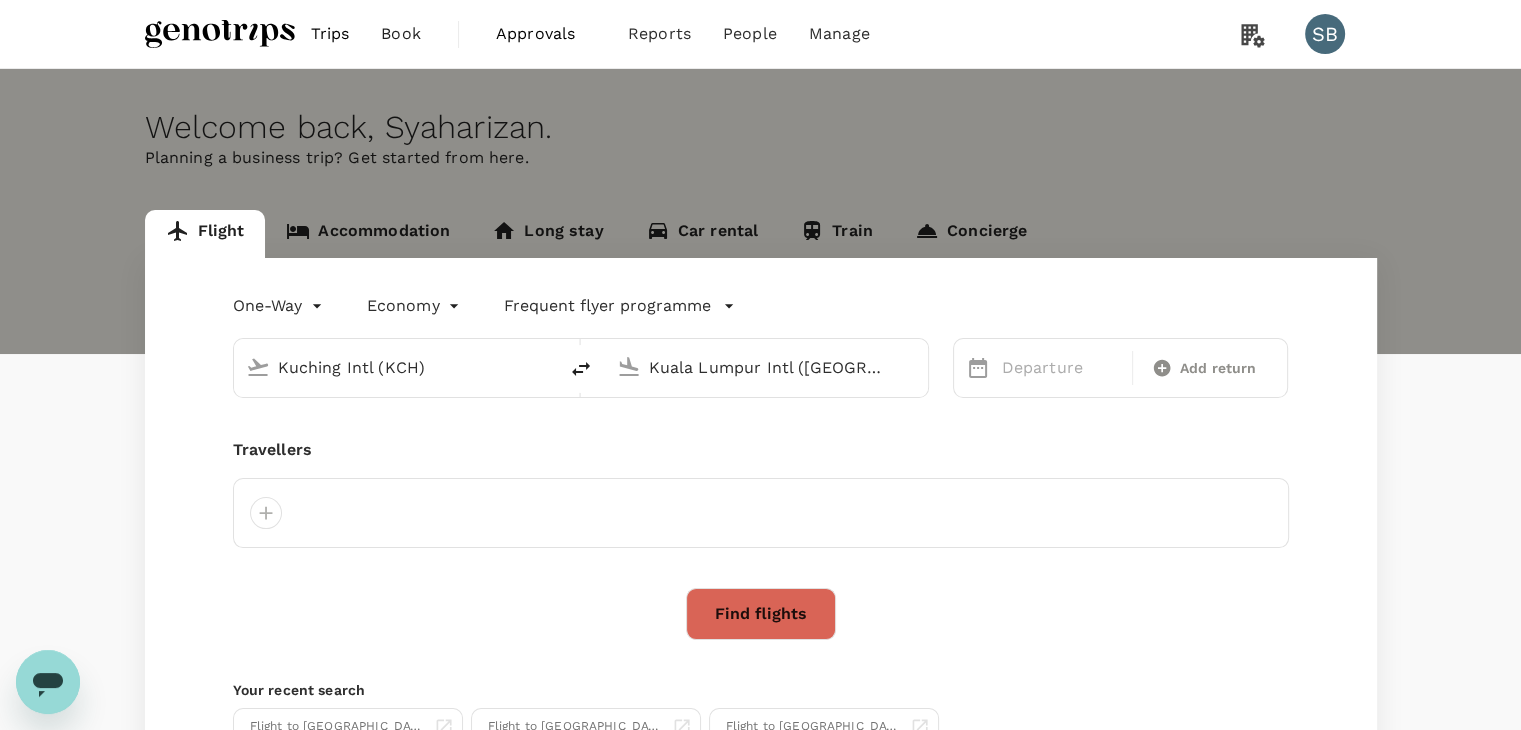 type 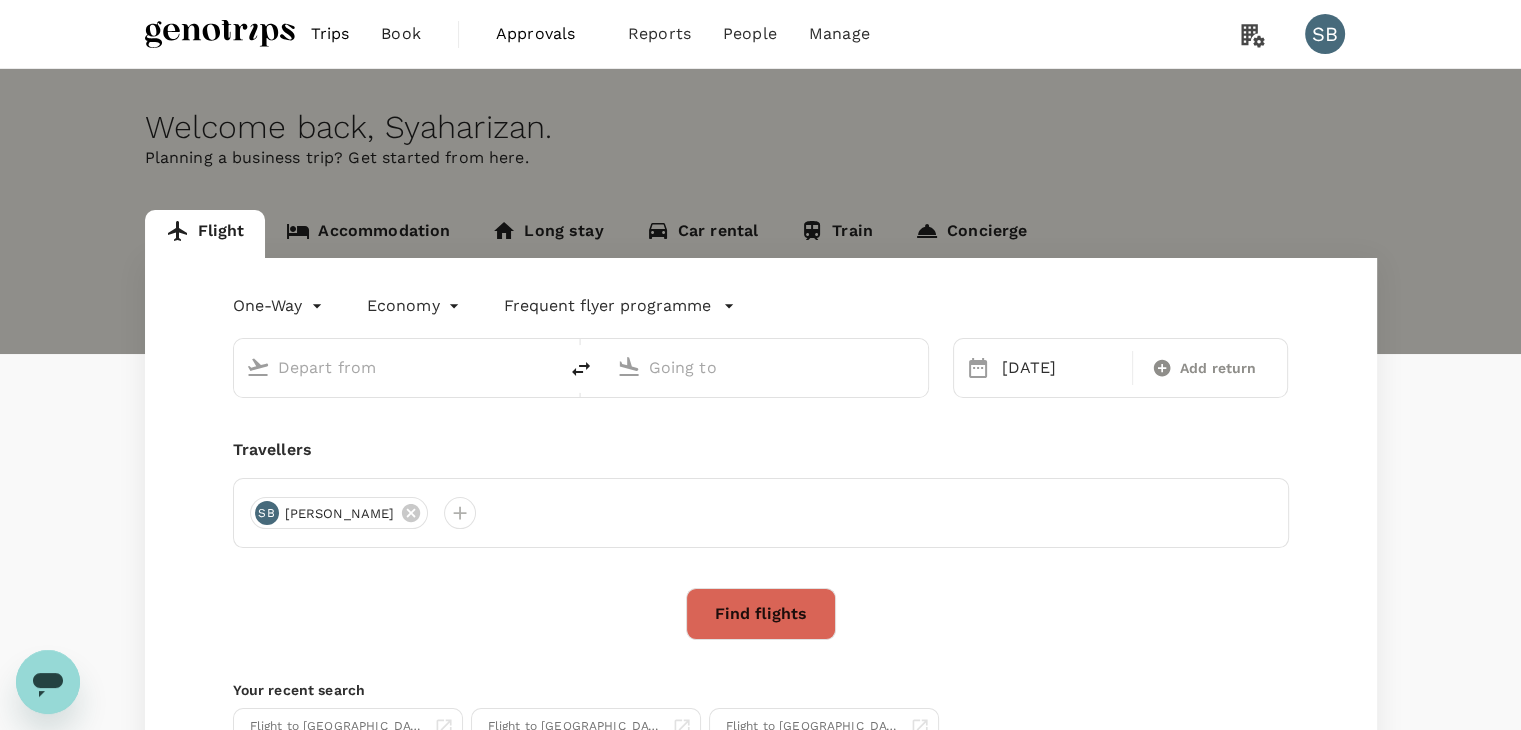 type on "Kuching Intl (KCH)" 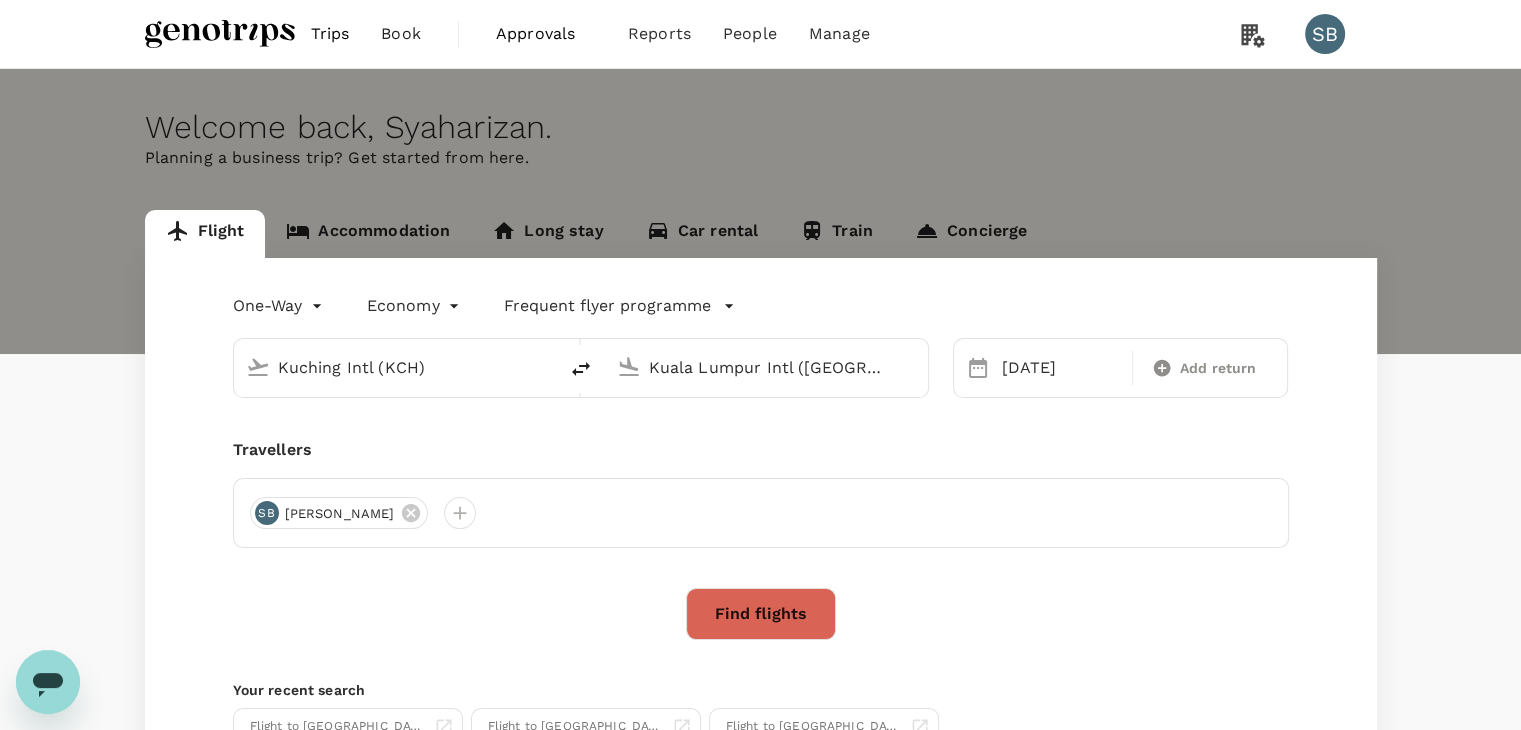 type 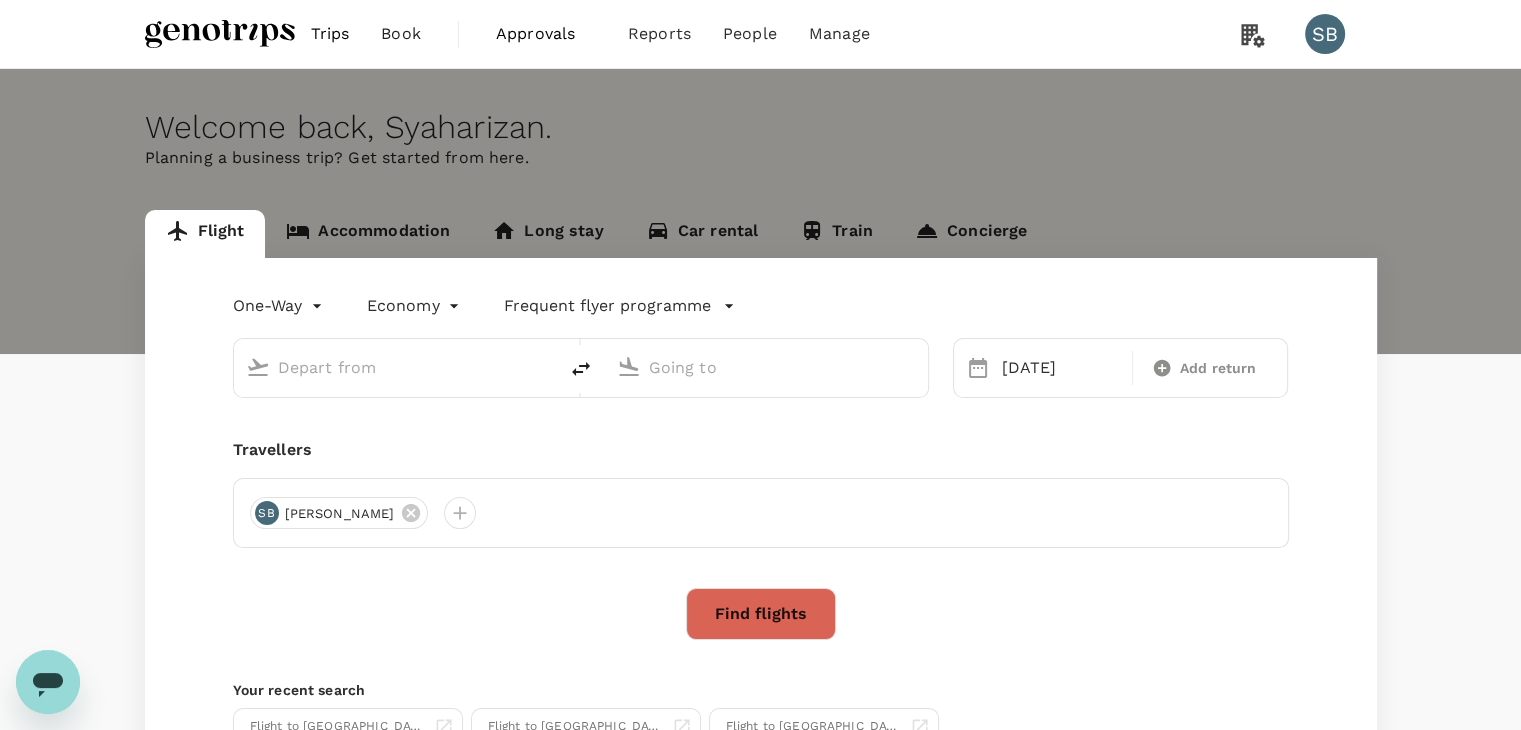 type on "Kuching Intl (KCH)" 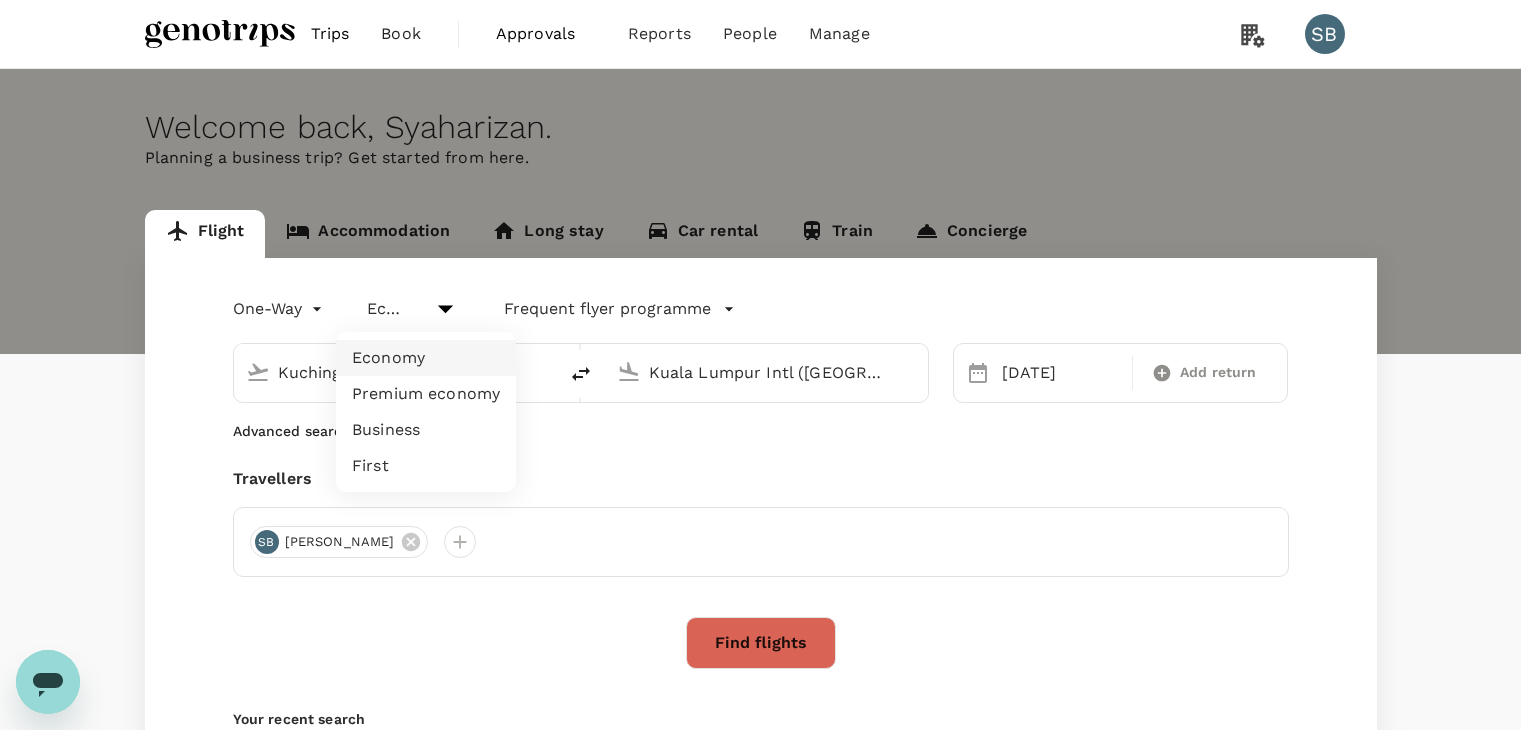 click on "Trips Book Approvals 0 Reports People Manage SB Welcome back , [GEOGRAPHIC_DATA] . Planning a business trip? Get started from here. Flight Accommodation Long stay Car rental Train Concierge One-Way oneway Economy economy Frequent flyer programme Kuching Intl (KCH) [GEOGRAPHIC_DATA] Intl ([GEOGRAPHIC_DATA]) [DATE] Add return Advanced search Travellers   SB Syaharizan Binti [GEOGRAPHIC_DATA] Find flights Your recent search Flight to [GEOGRAPHIC_DATA] MKM - KCH [DATE] · 1 Traveller Flight to Sibu KCH - SBW [DATE] · 1 Traveller Flight to [GEOGRAPHIC_DATA] - SBW [DATE] · 1 Traveller by TruTrip  ( 3.46.0   ) Frequent flyer programme Add new Economy Premium economy Business First" at bounding box center (768, 486) 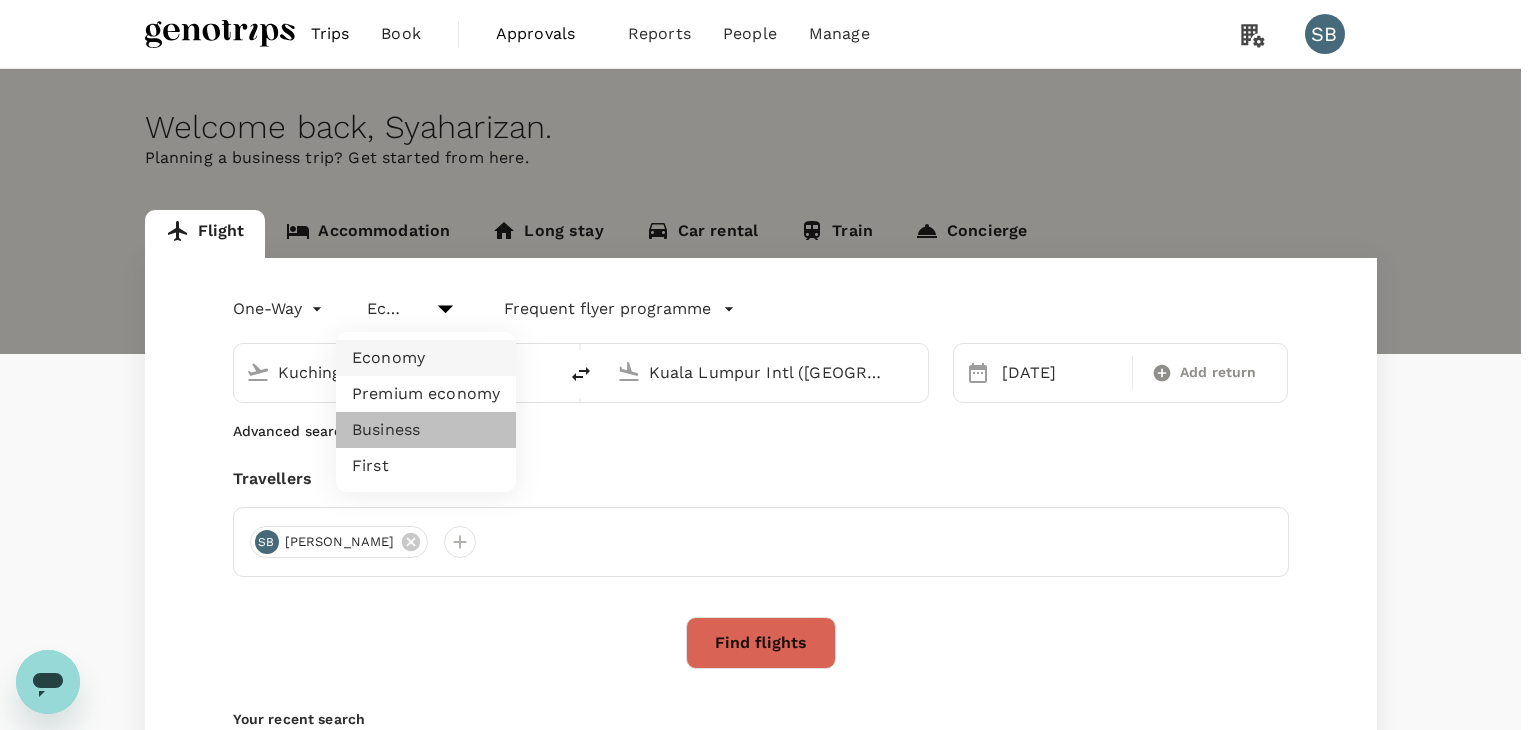 click on "Business" at bounding box center [426, 430] 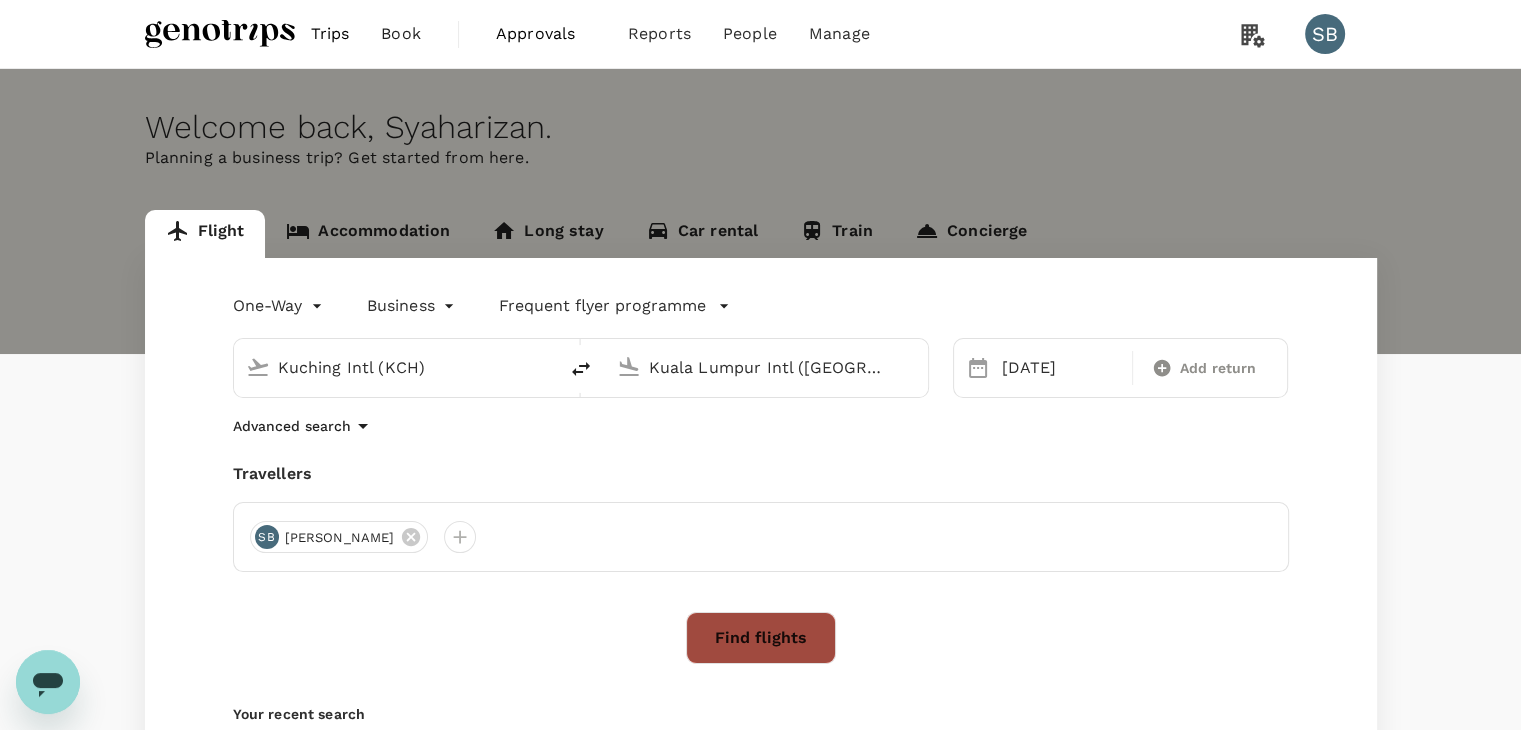click on "Find flights" at bounding box center [761, 638] 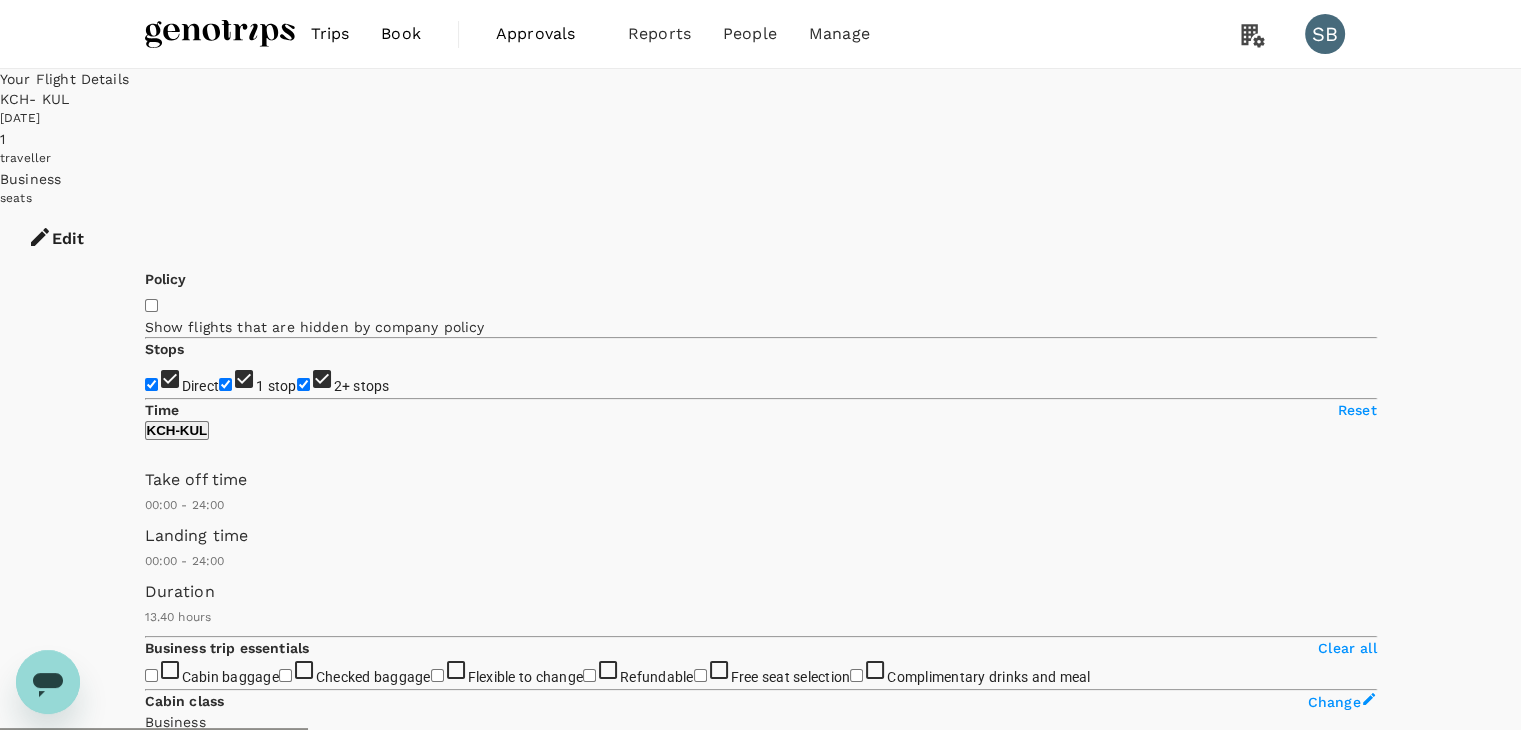 click on "View options" at bounding box center (184, 3857) 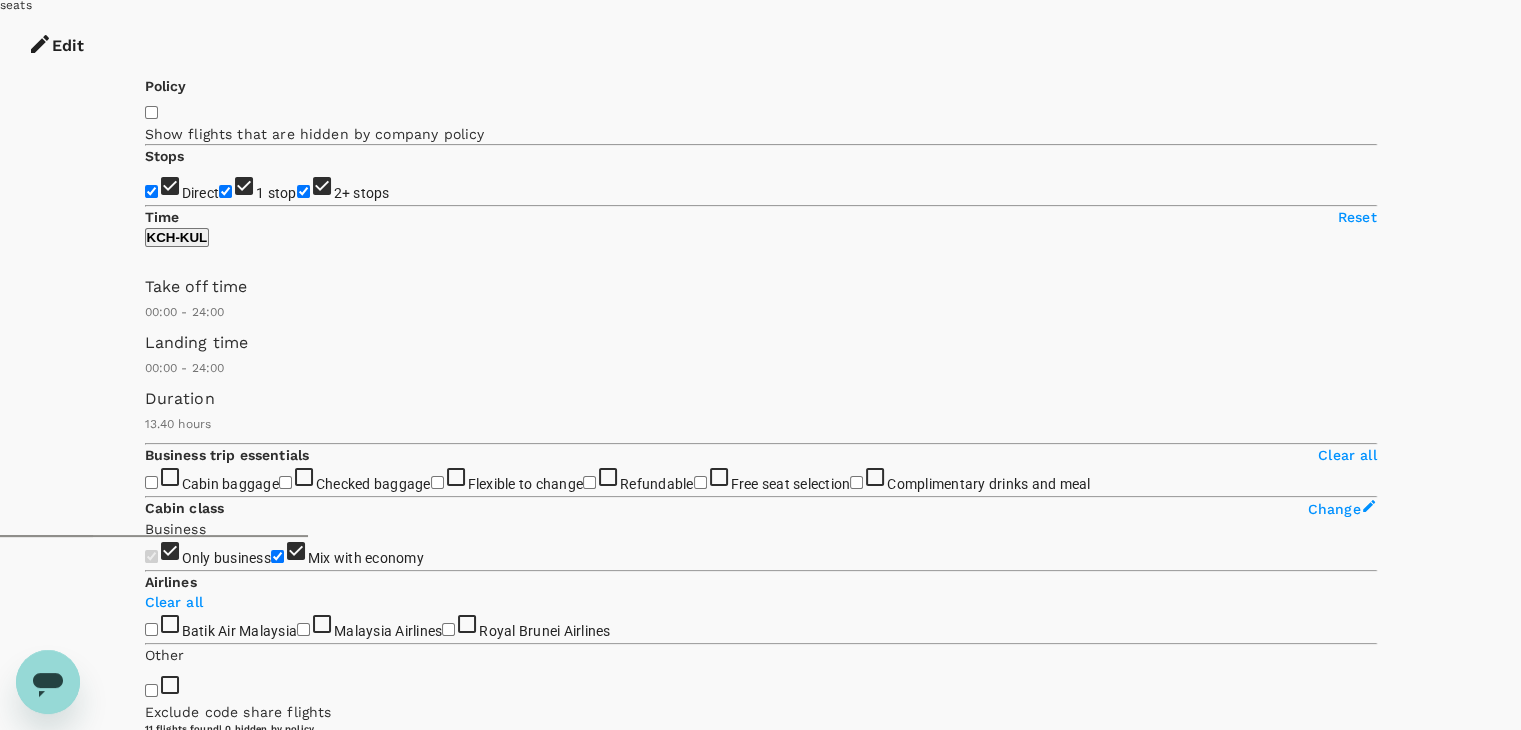 scroll, scrollTop: 211, scrollLeft: 0, axis: vertical 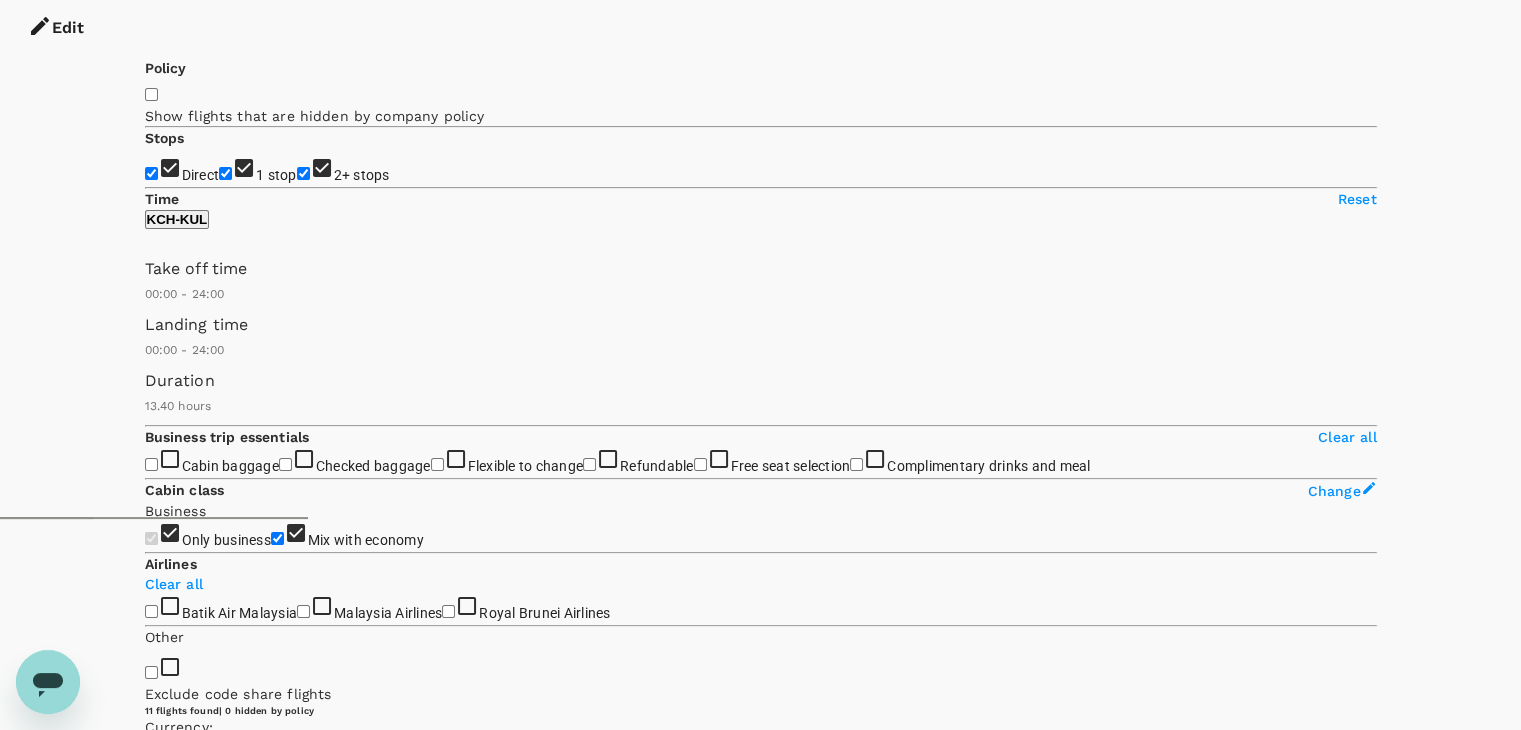 click on "Show more" at bounding box center [388, 5269] 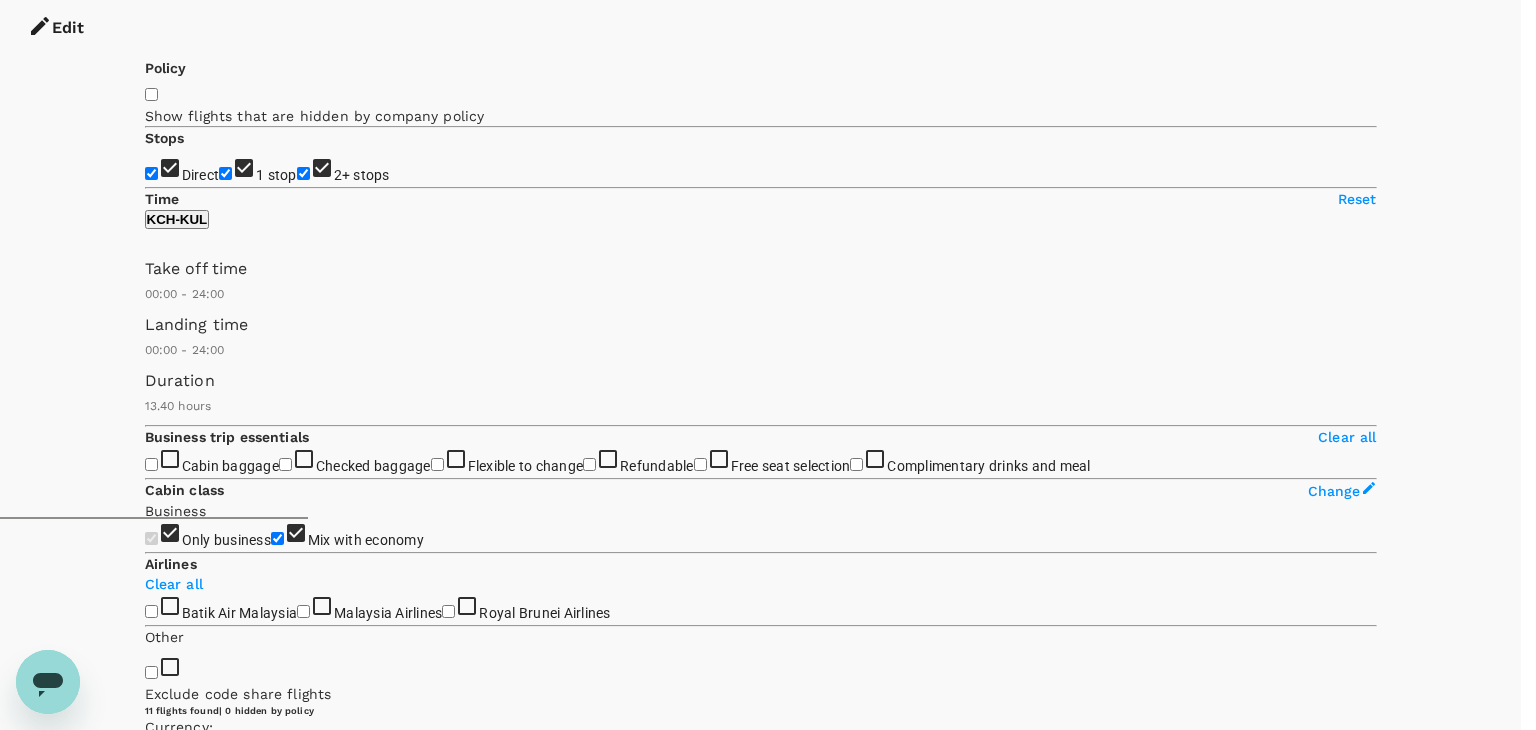 click 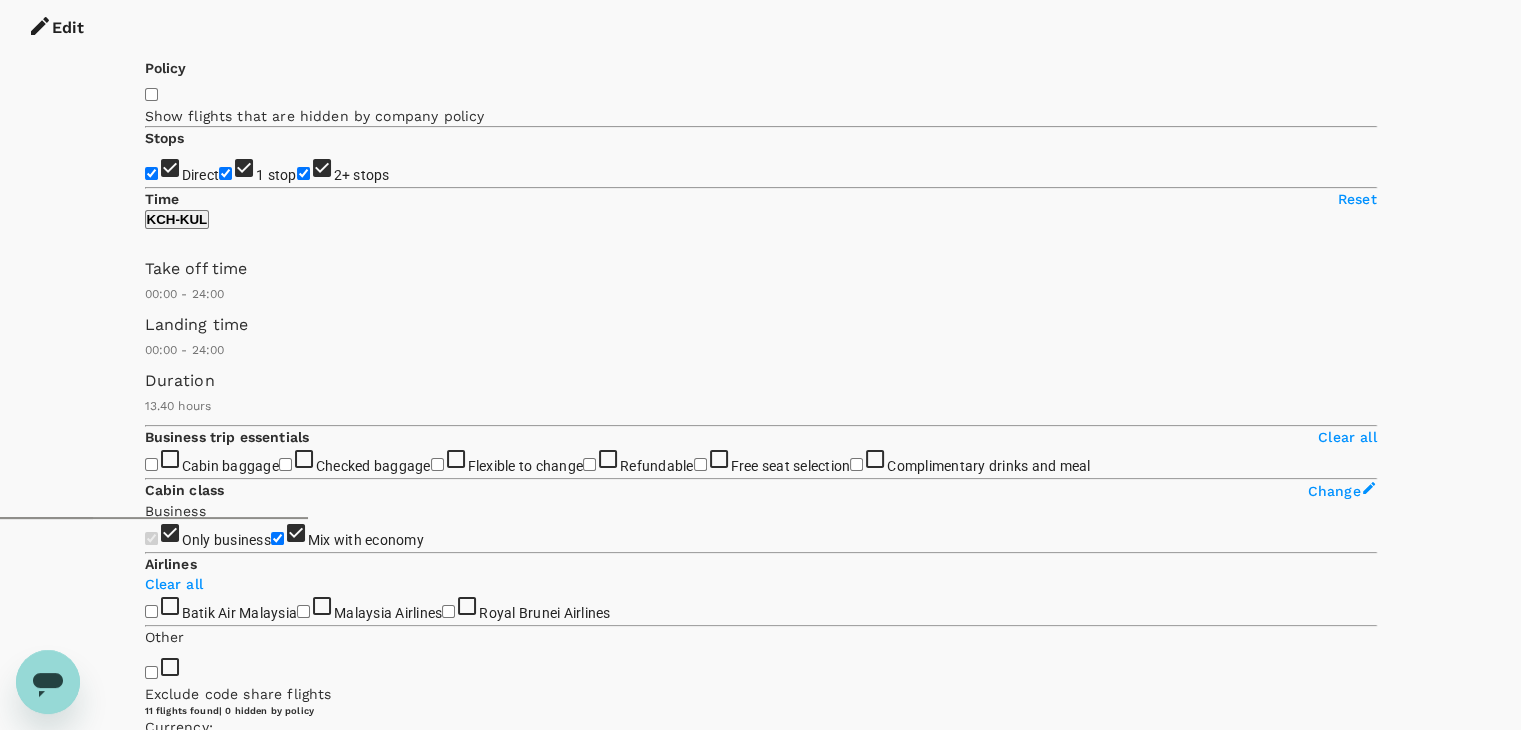 click on "Show more" at bounding box center [796, 5269] 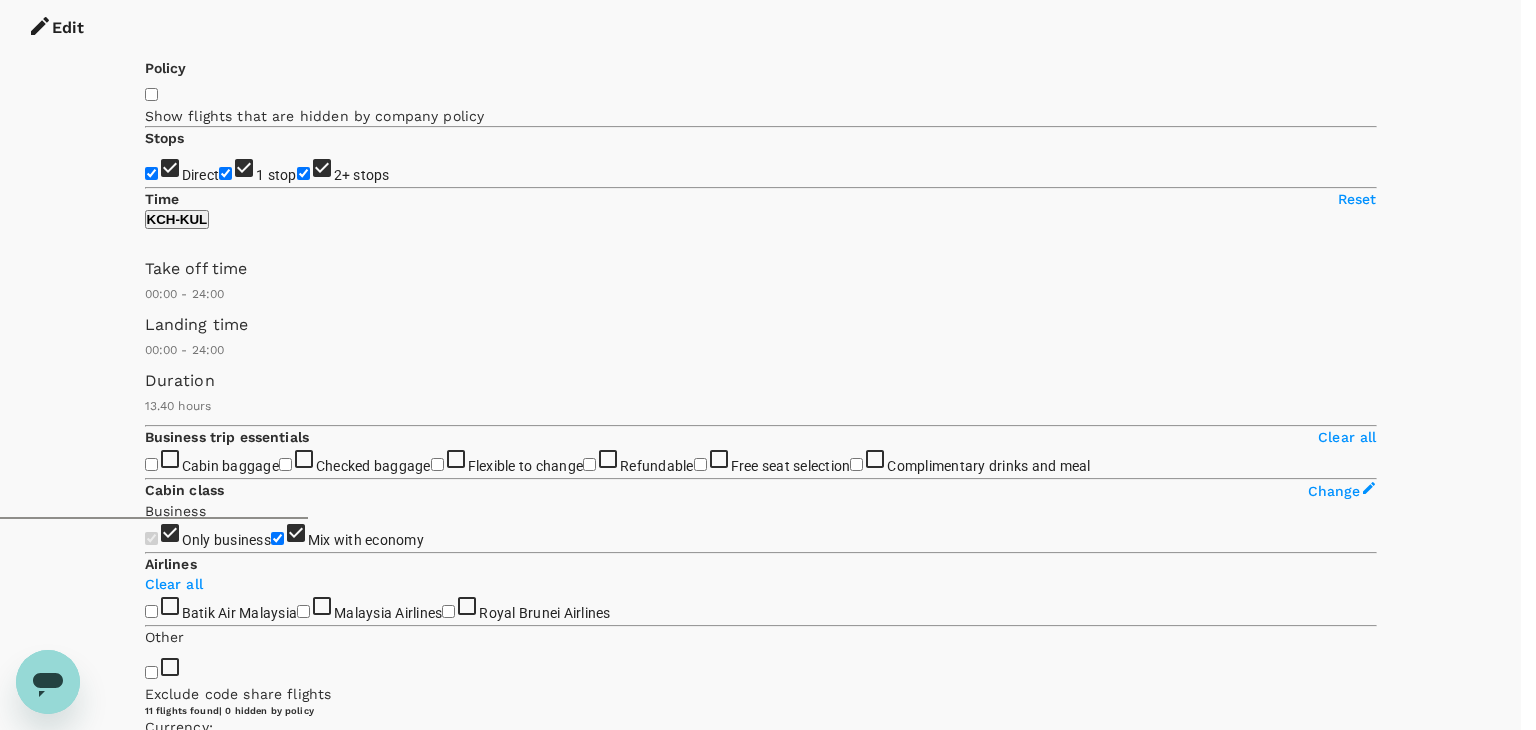 click 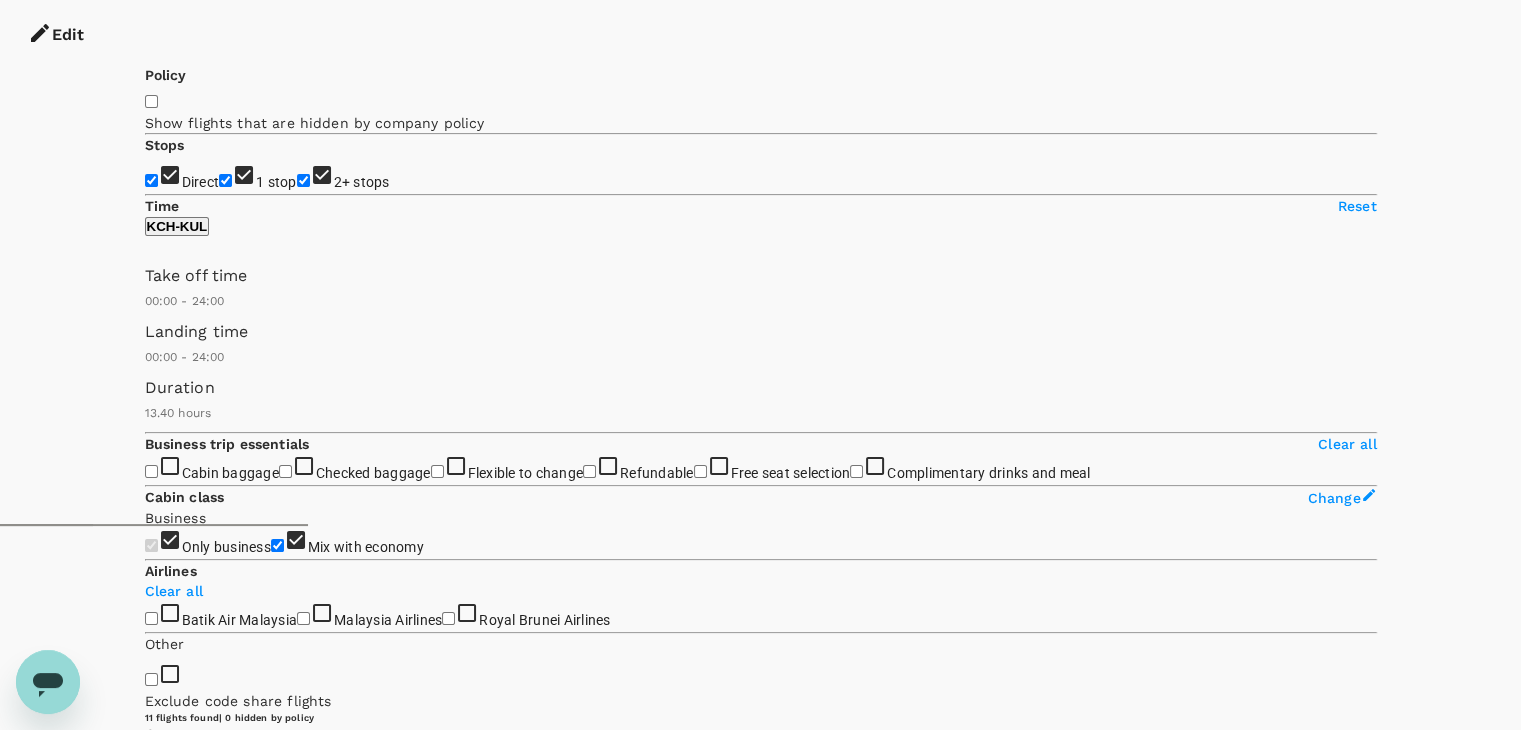 scroll, scrollTop: 0, scrollLeft: 0, axis: both 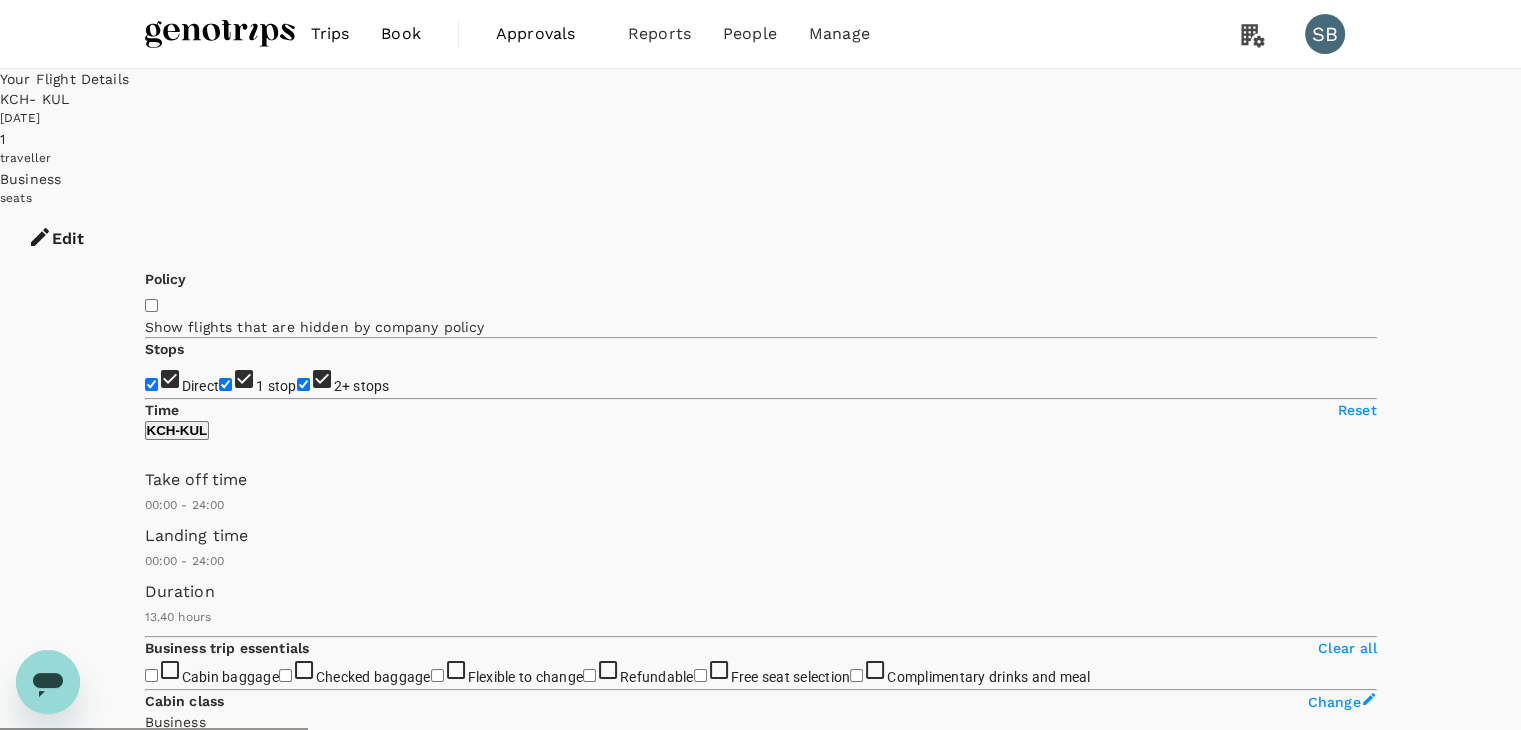 click at bounding box center (220, 34) 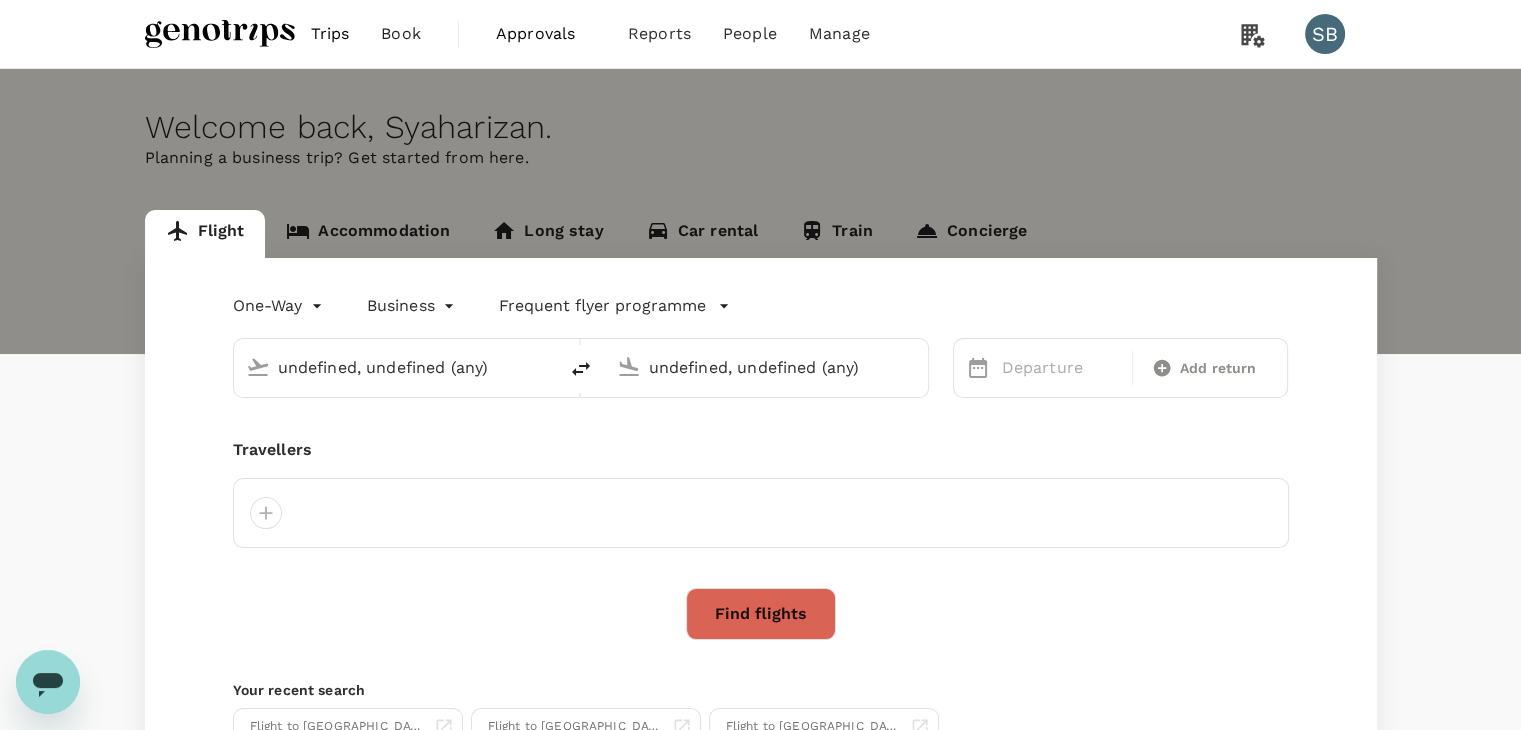 type on "Kuching Intl (KCH)" 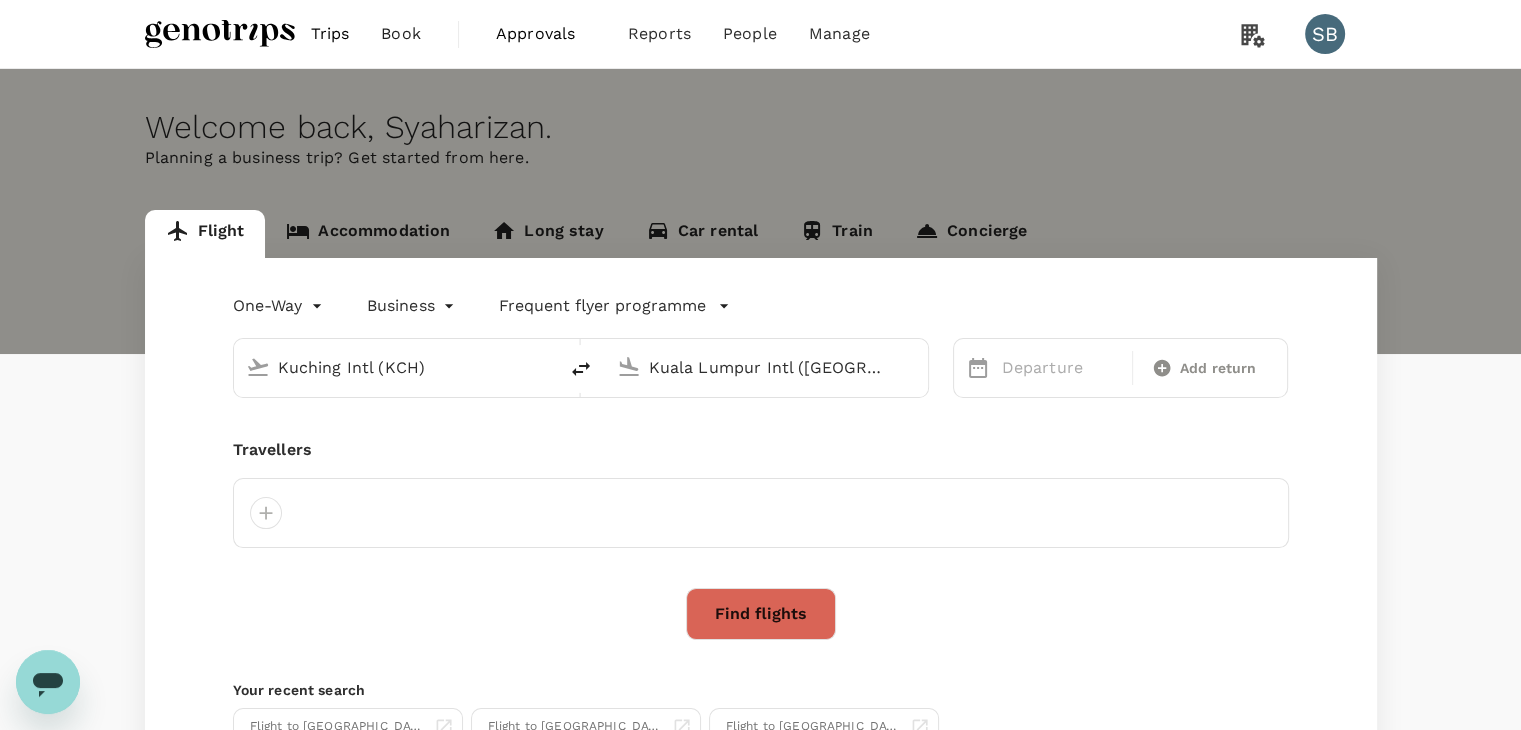 type 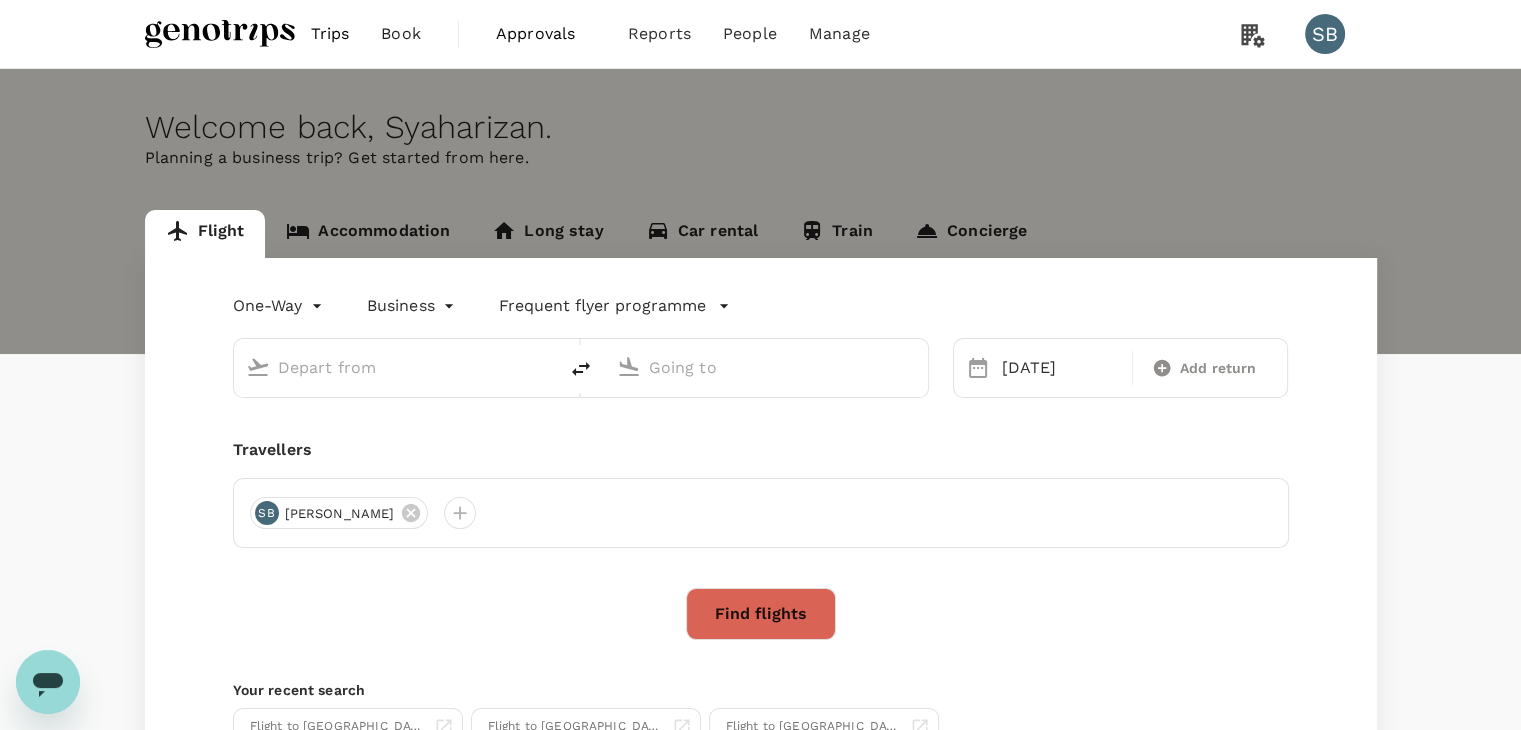 type on "Kuching Intl (KCH)" 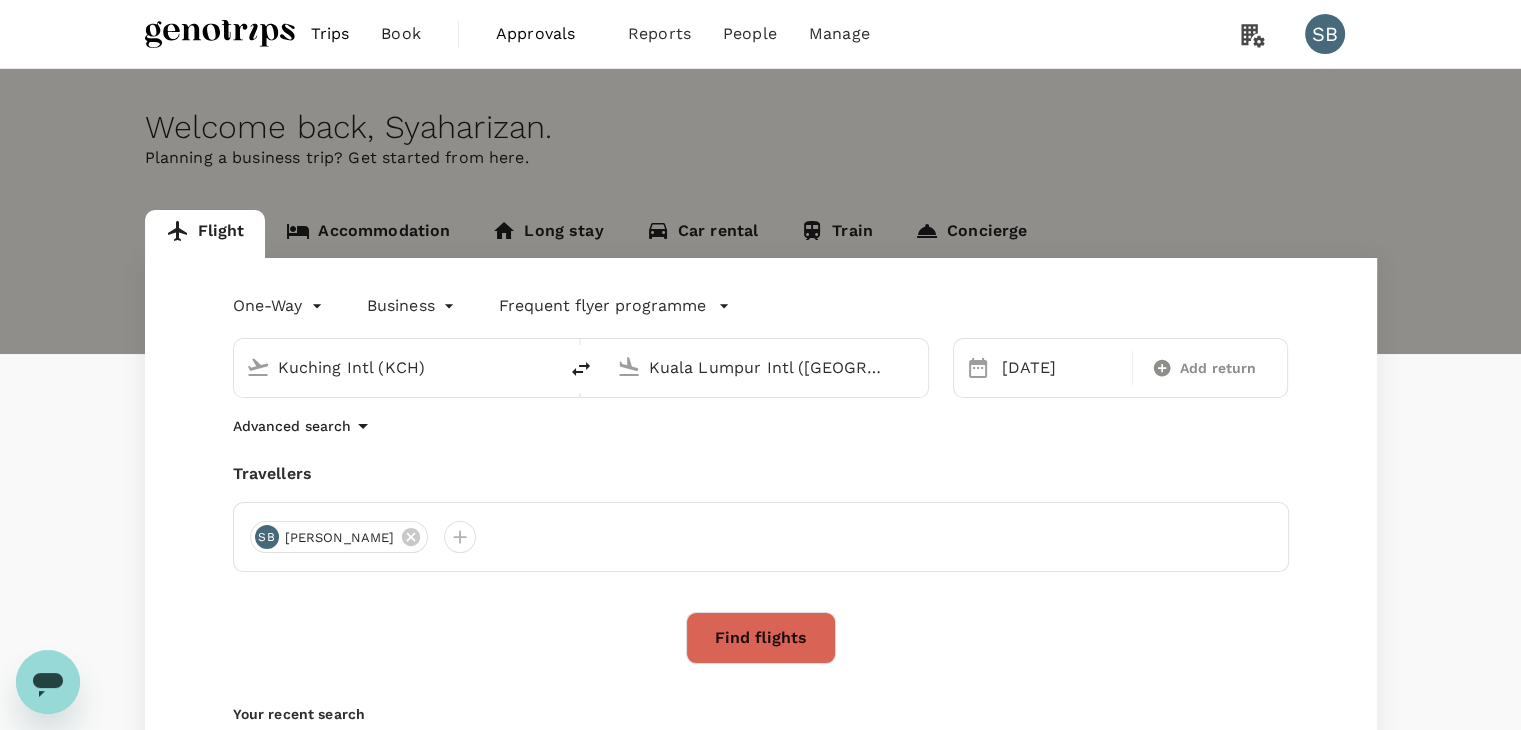 type 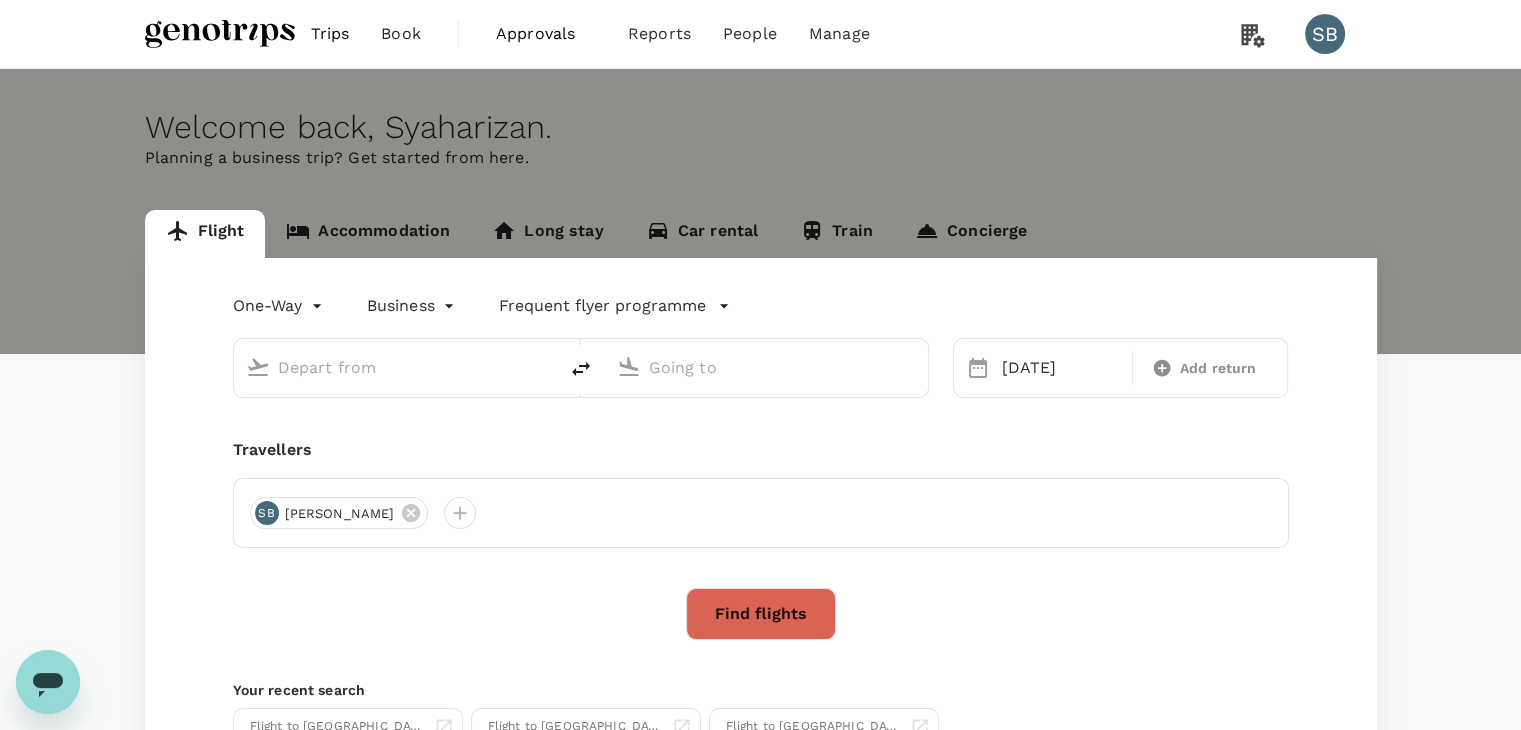 type on "Kuching Intl (KCH)" 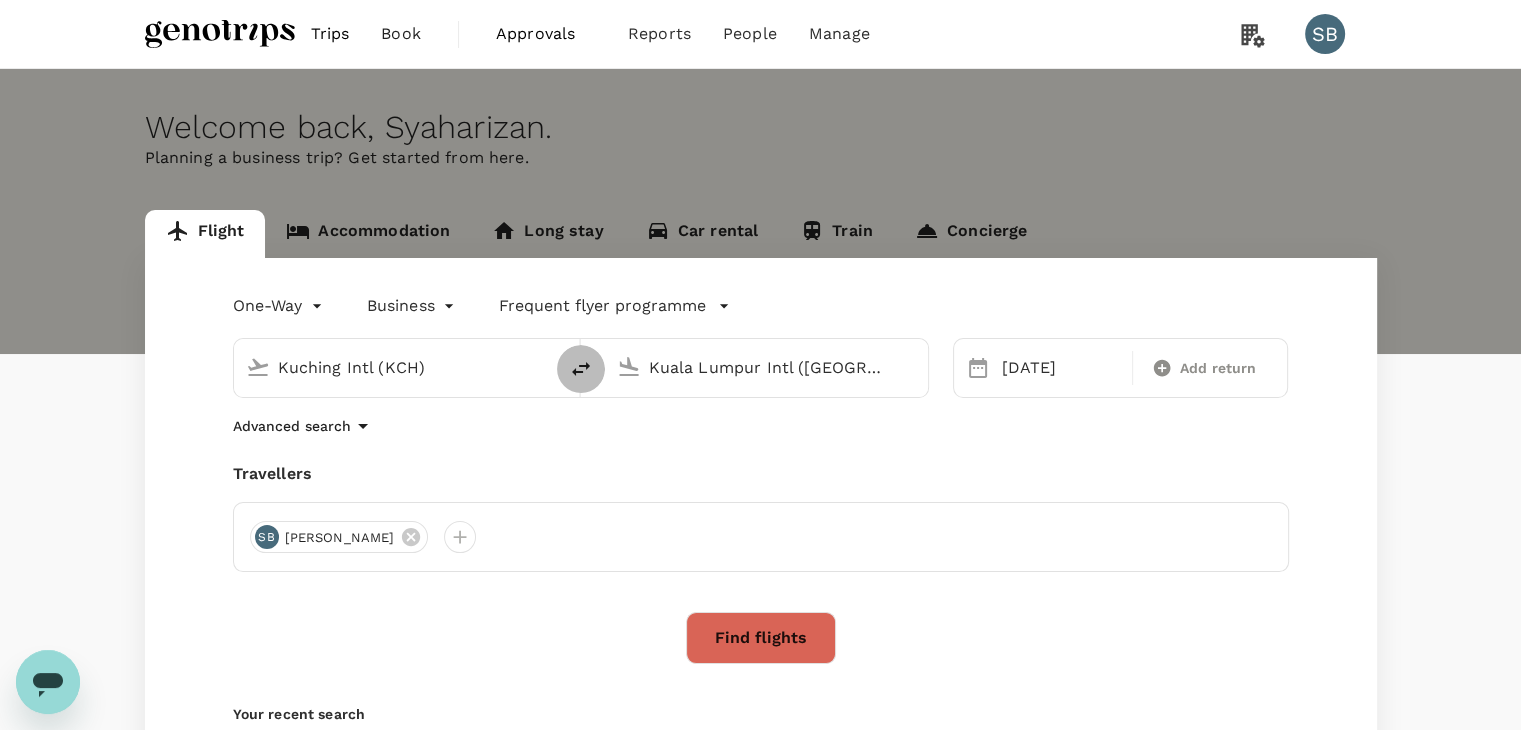 click 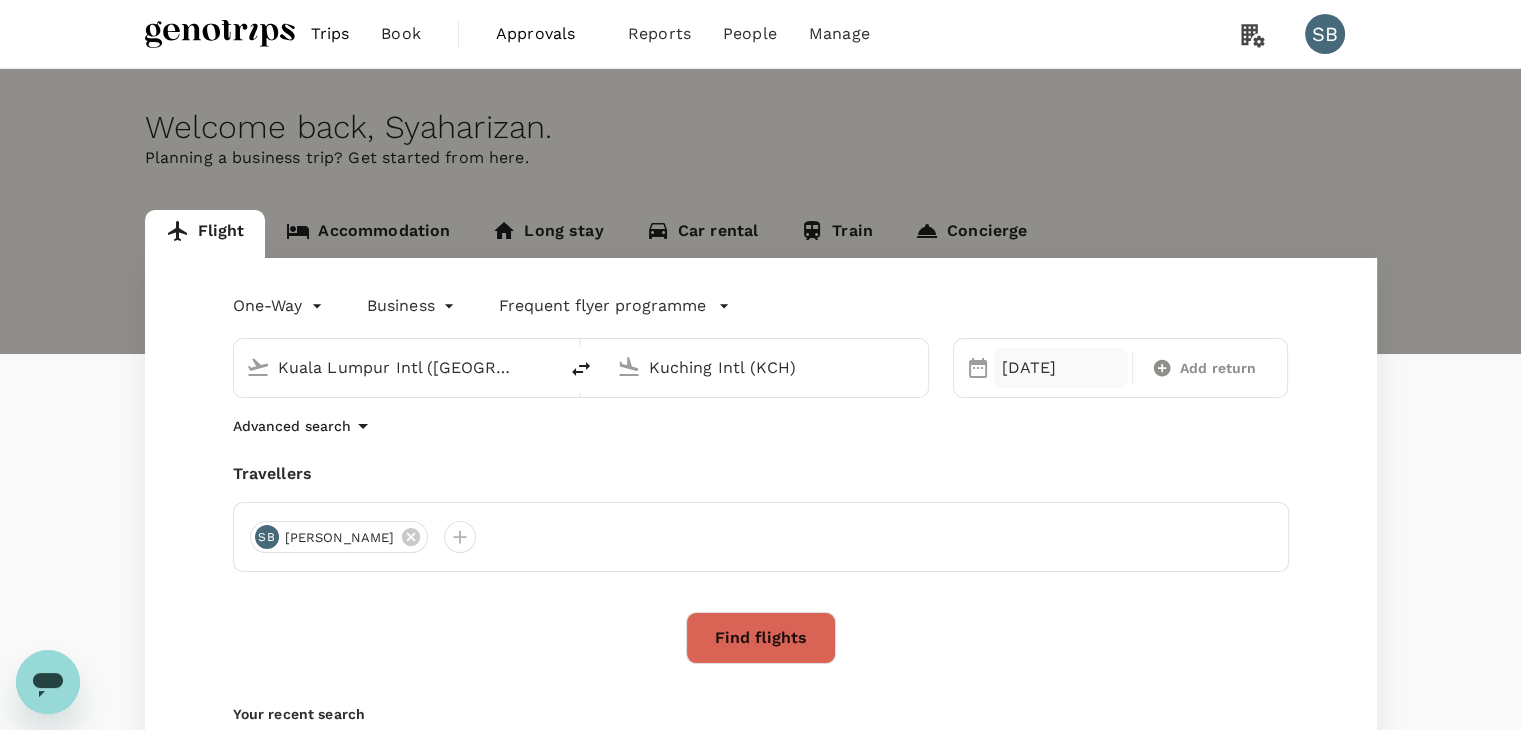 click on "[DATE]" at bounding box center (1061, 368) 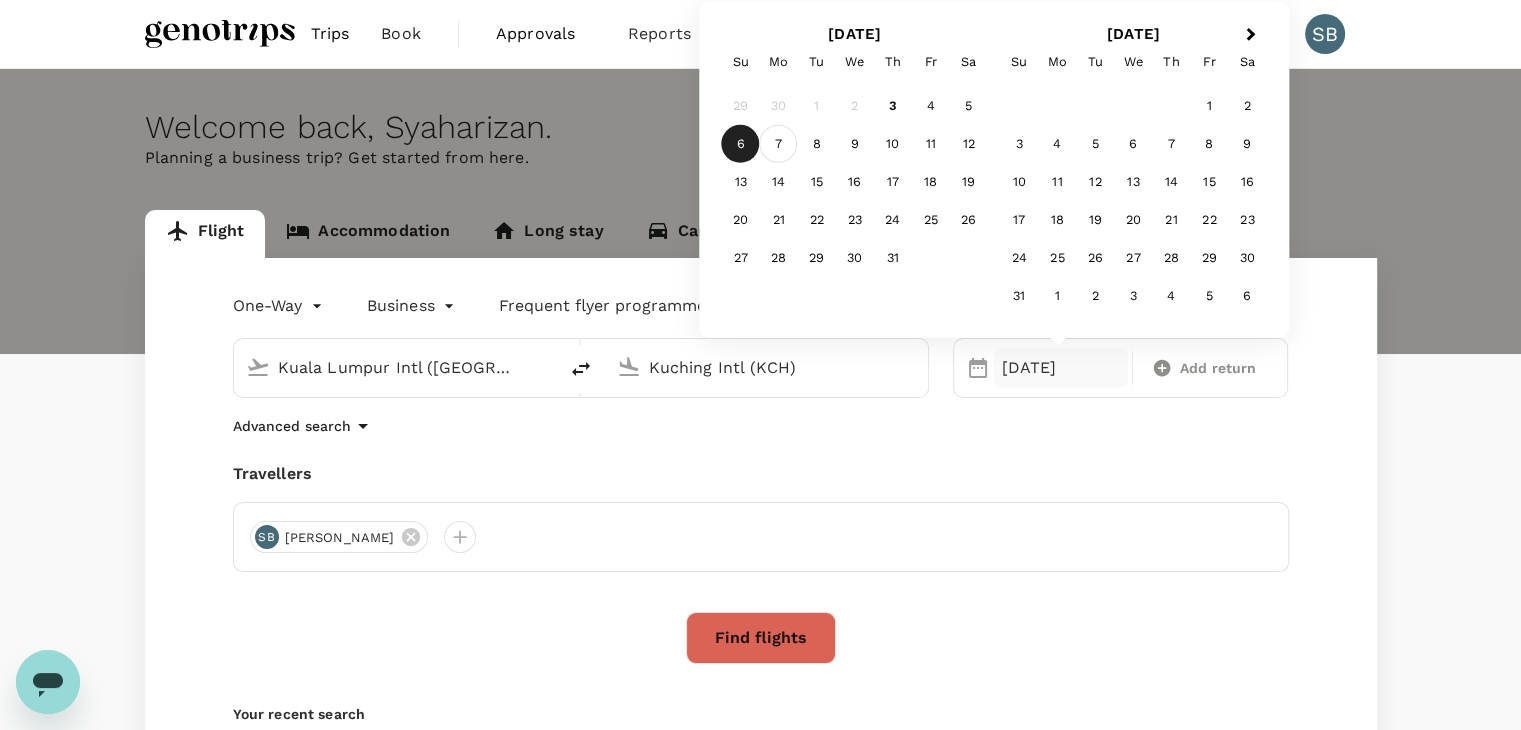 click on "7" at bounding box center [779, 144] 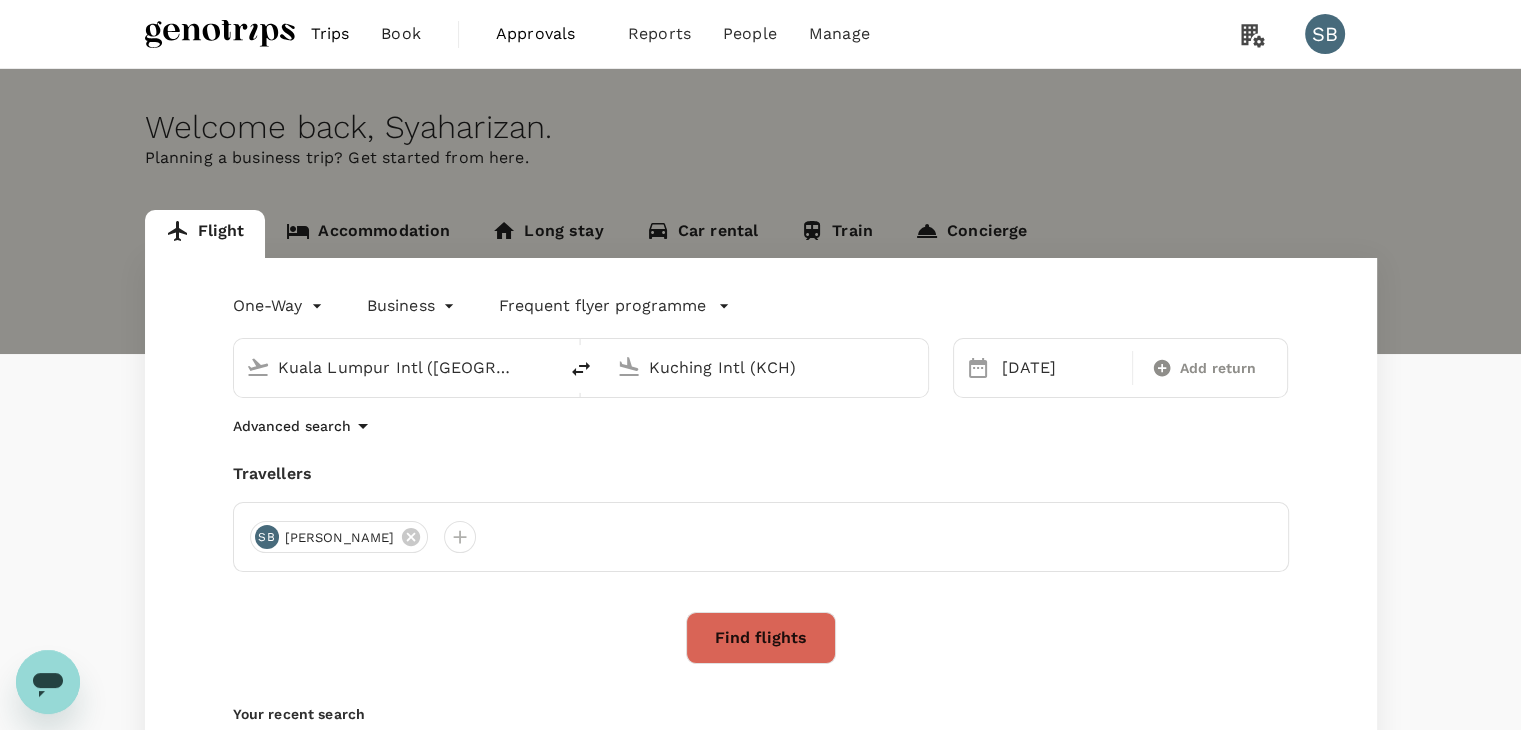 click on "Find flights" at bounding box center (761, 638) 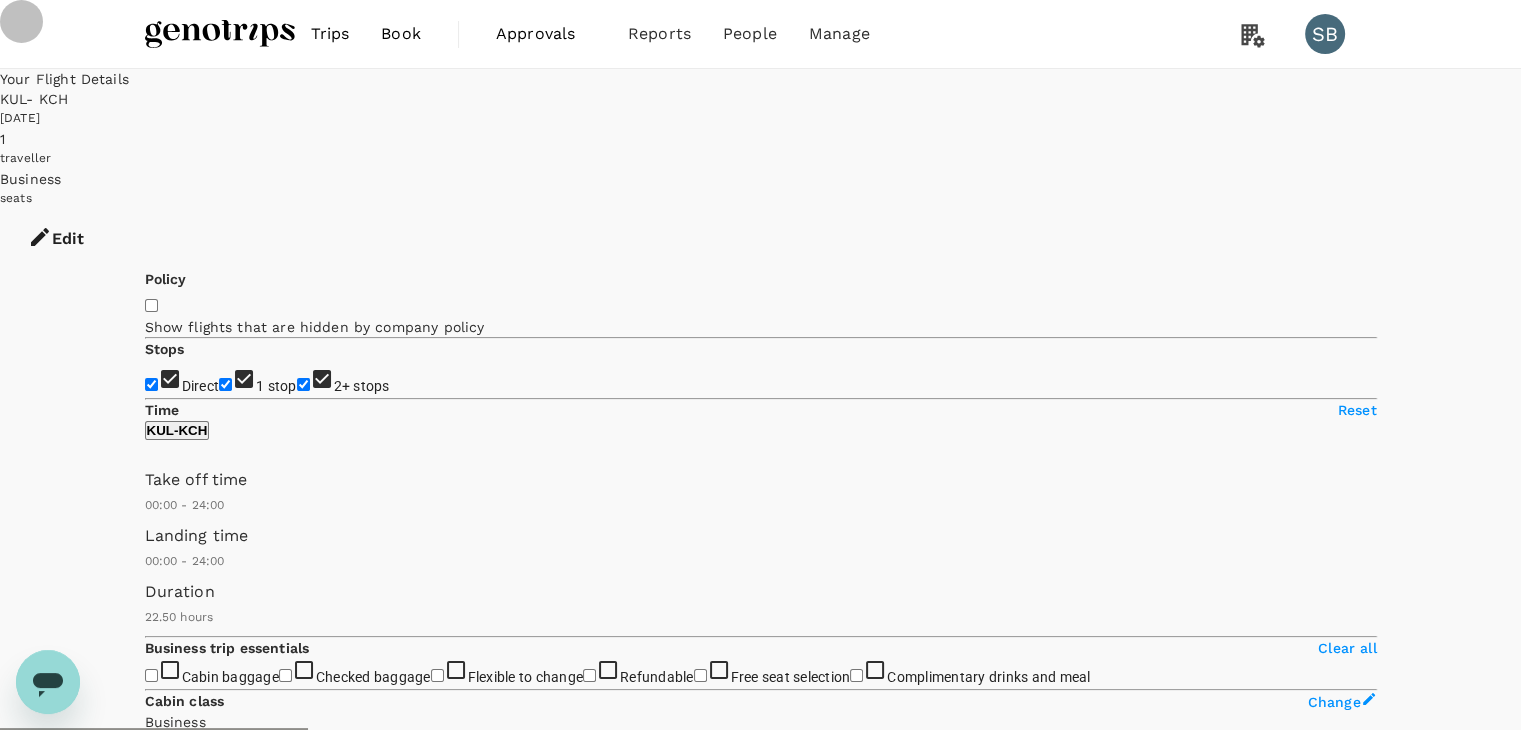 click on "2+ stops" at bounding box center (303, 384) 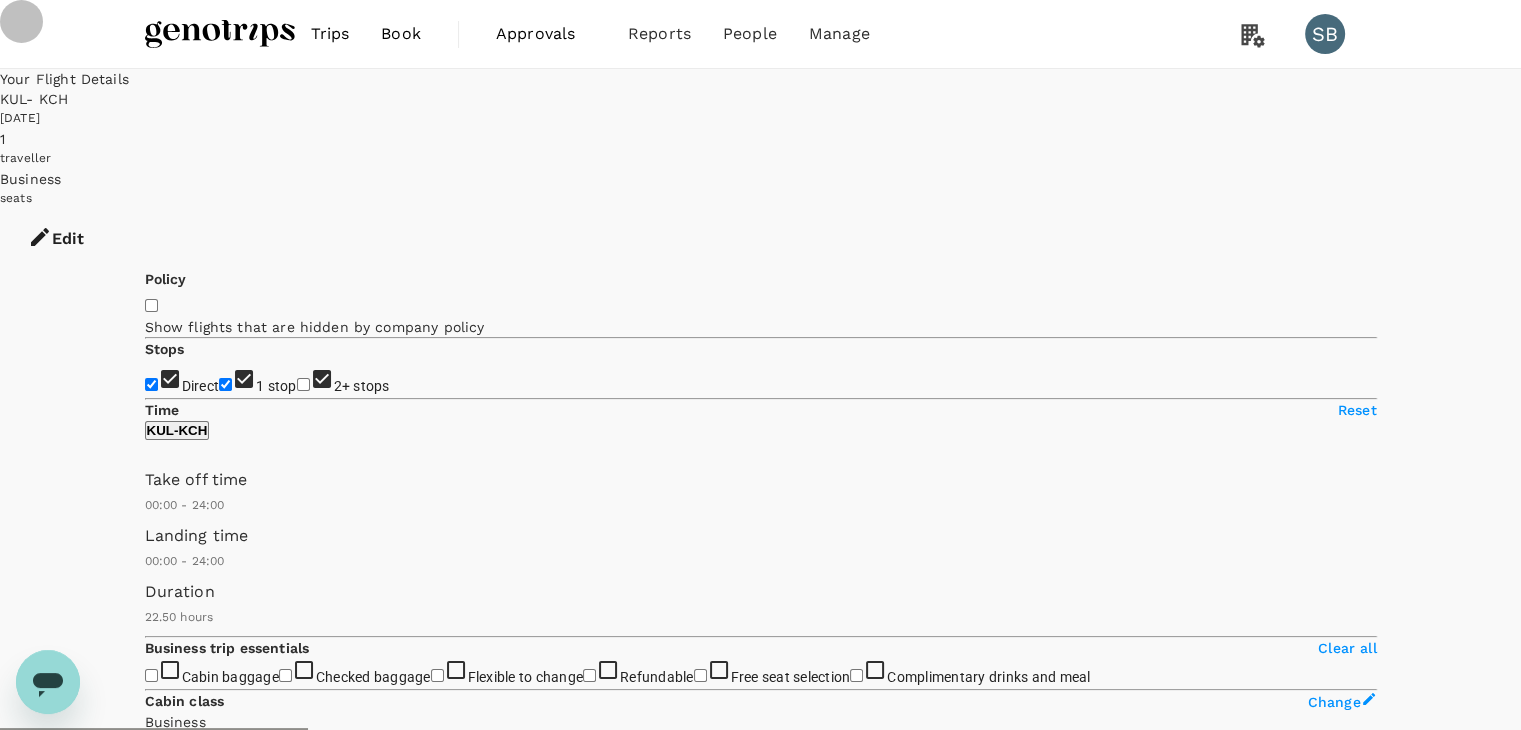 checkbox on "false" 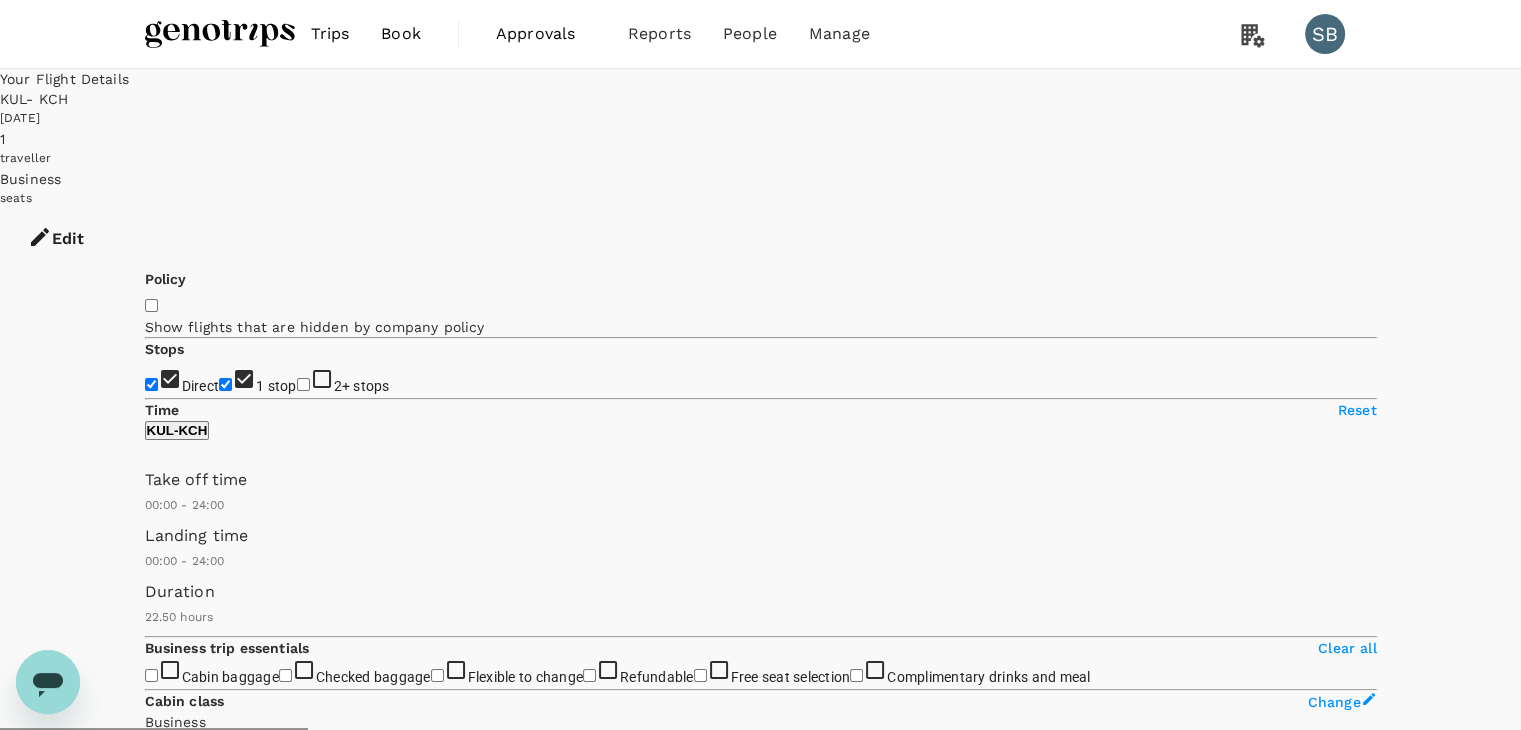 click on "1 stop" at bounding box center (225, 384) 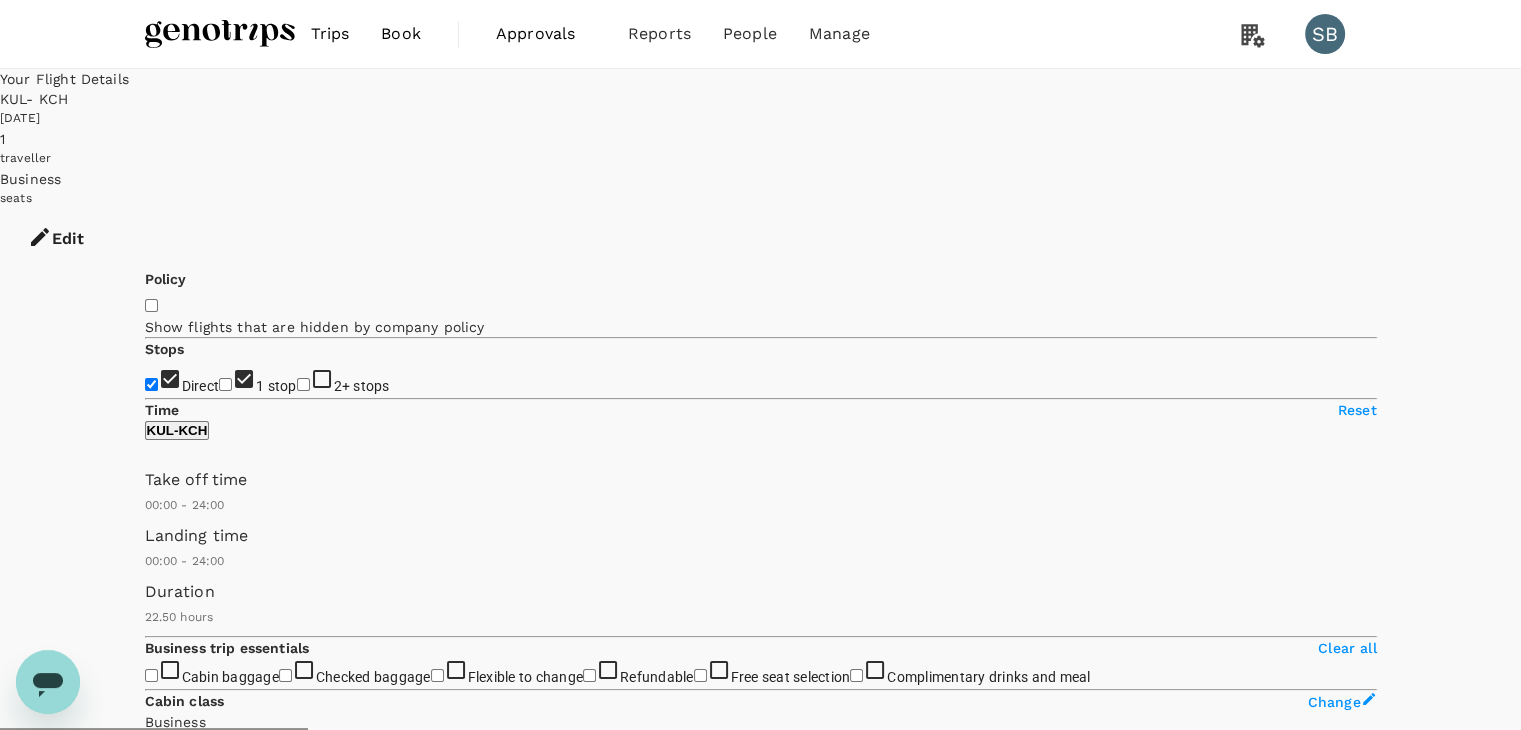 checkbox on "false" 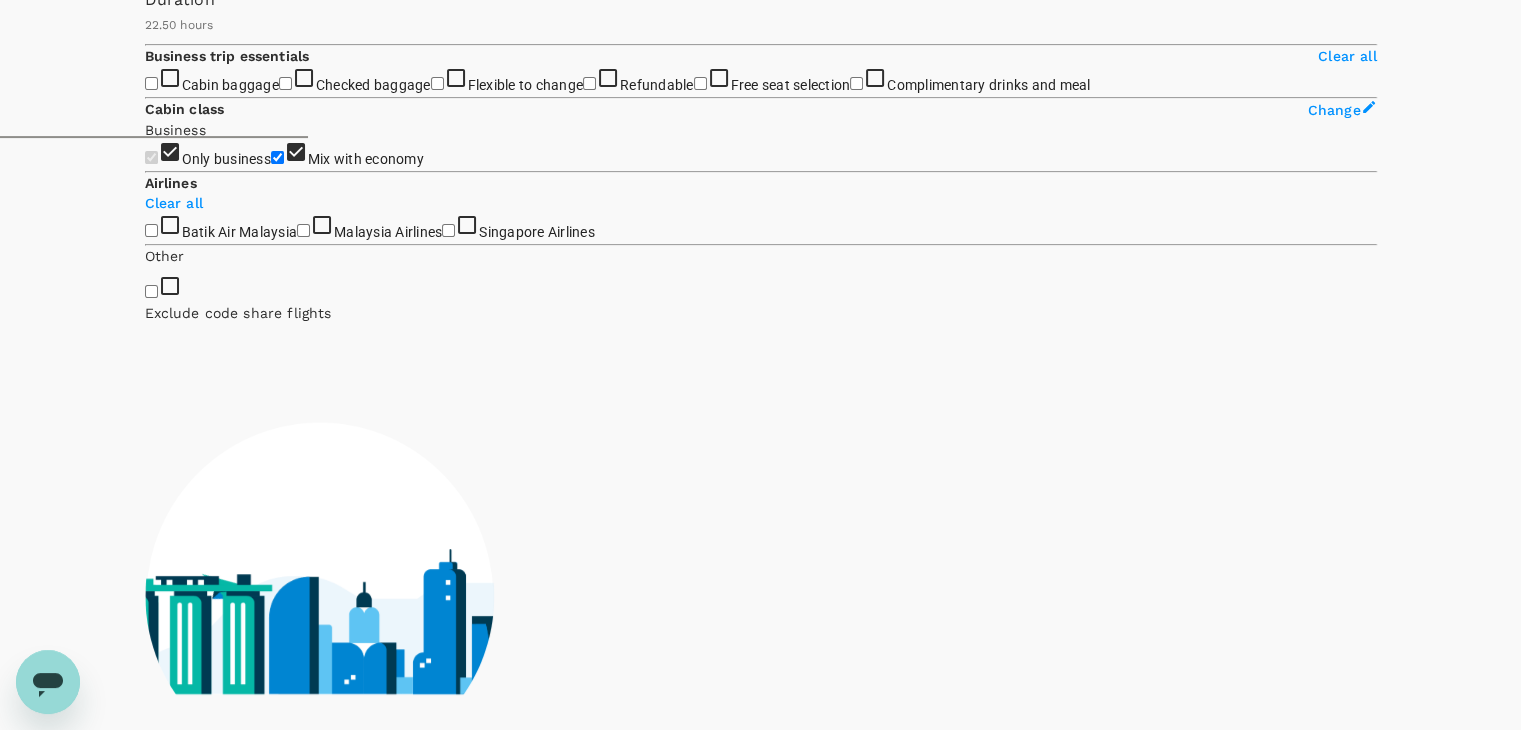 scroll, scrollTop: 800, scrollLeft: 0, axis: vertical 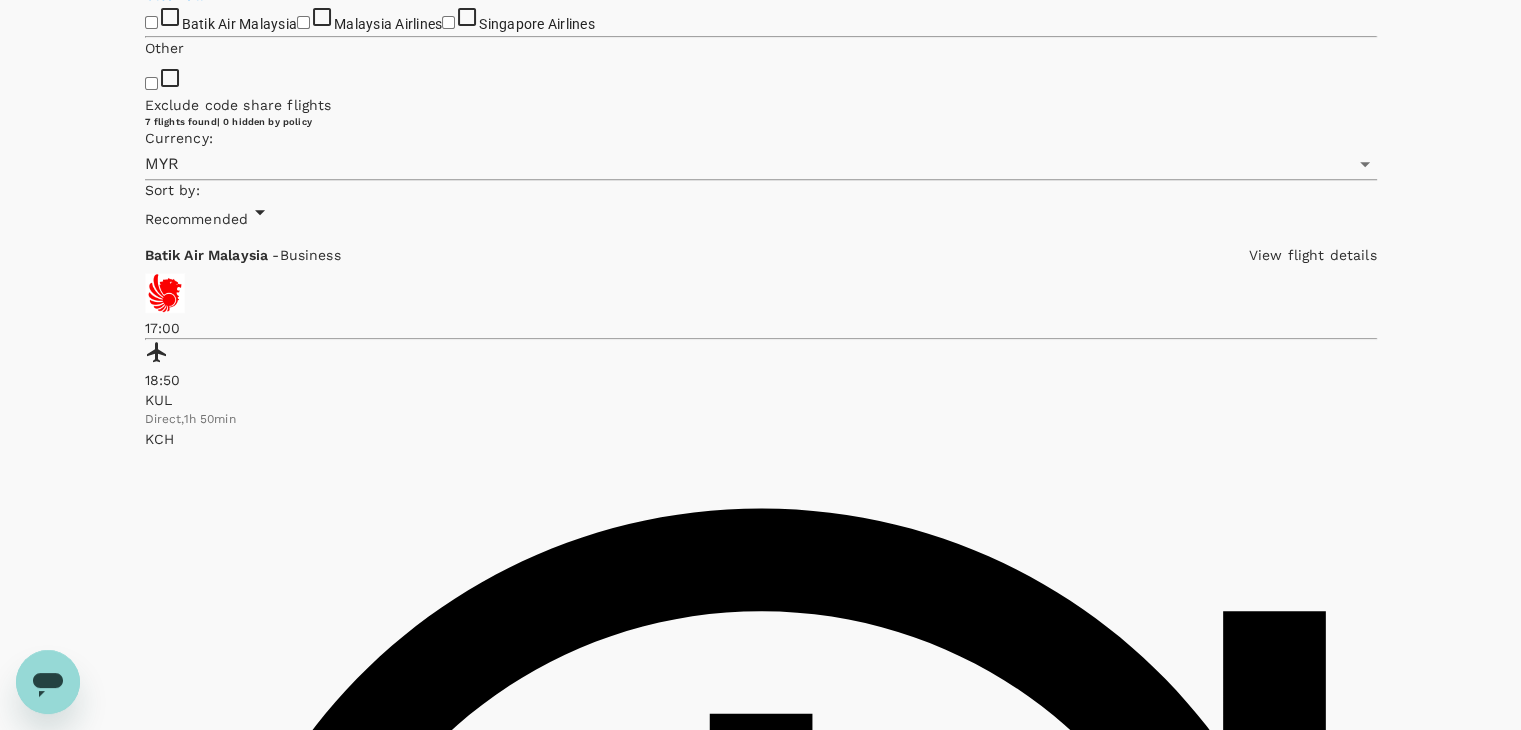 click on "Batik Air Malaysia" at bounding box center (151, 22) 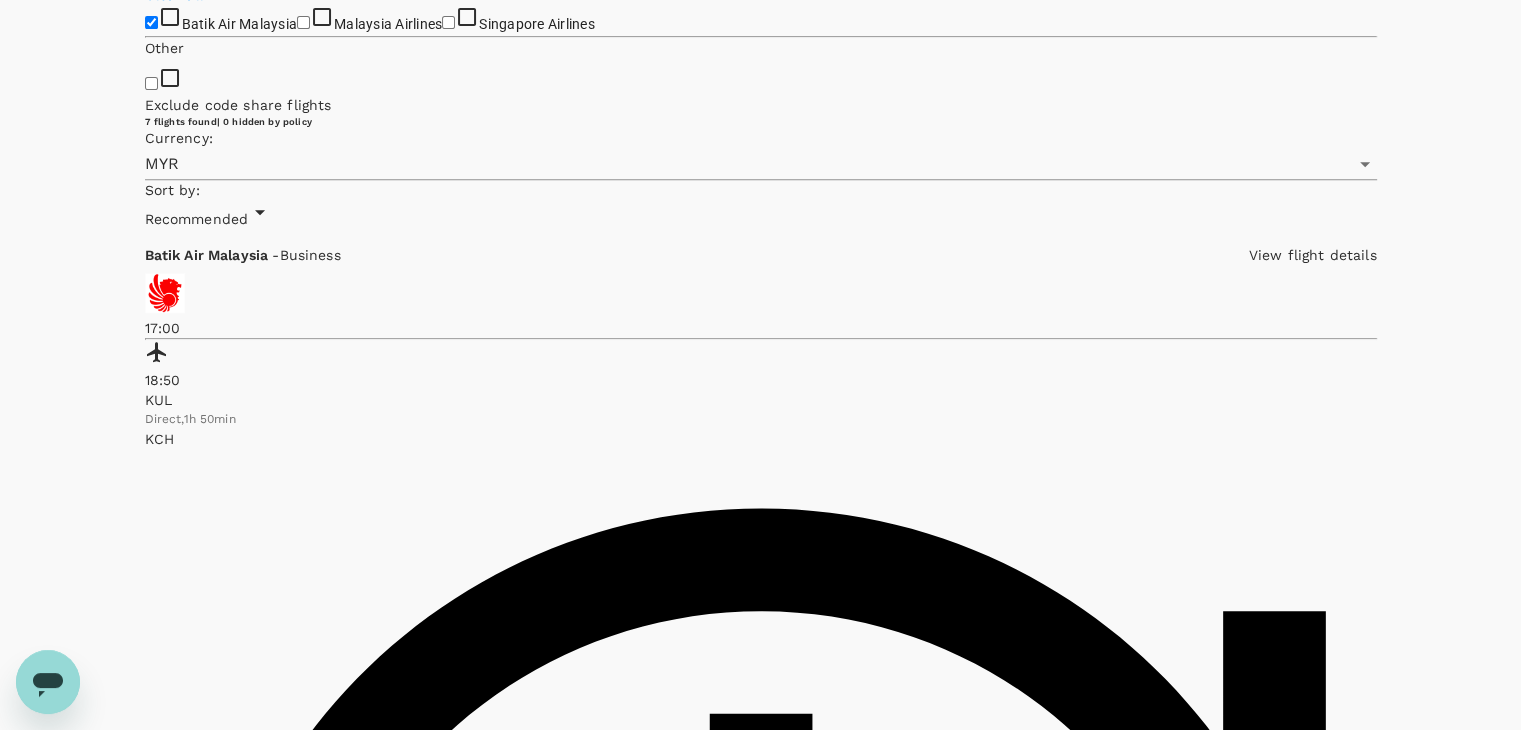 checkbox on "true" 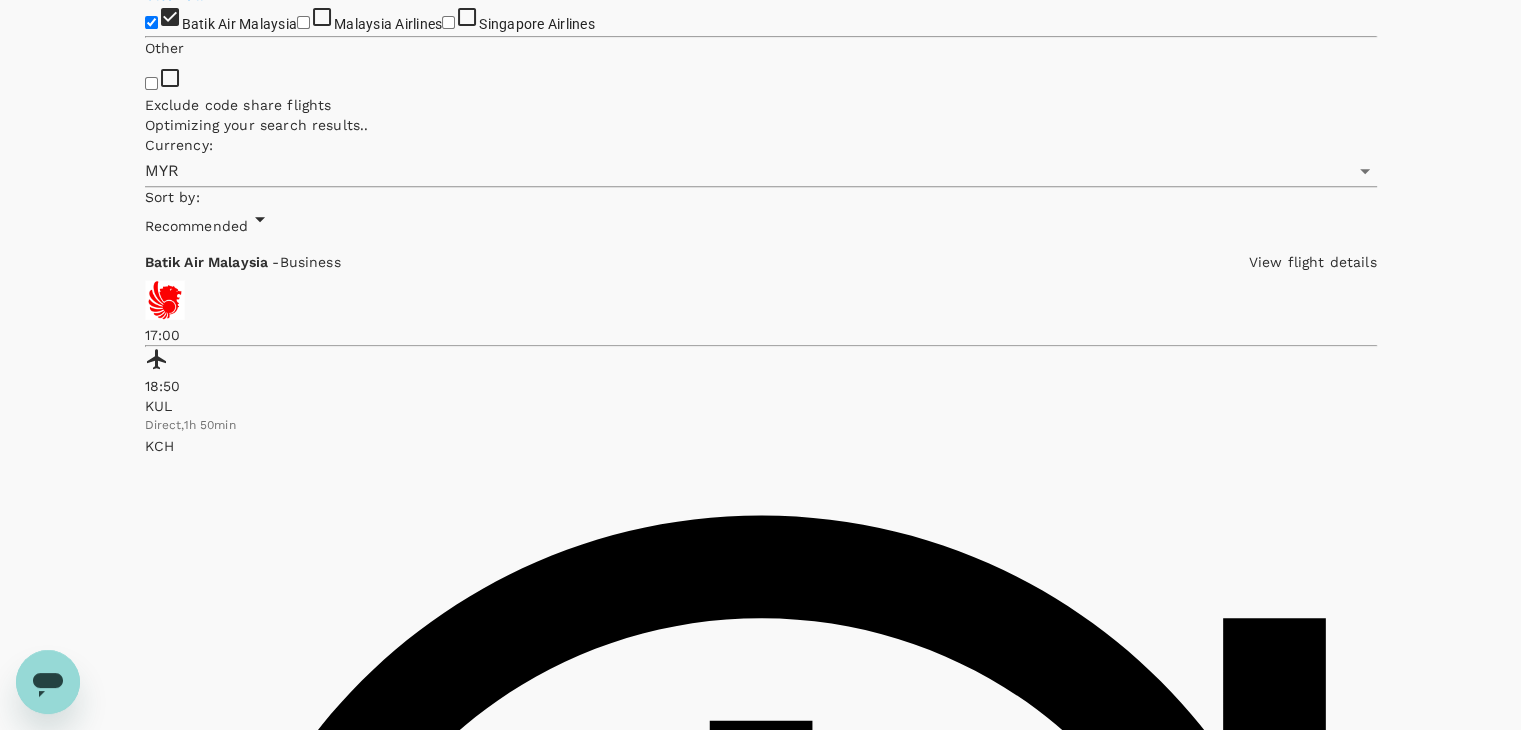 click on "Mix with economy" at bounding box center (277, -51) 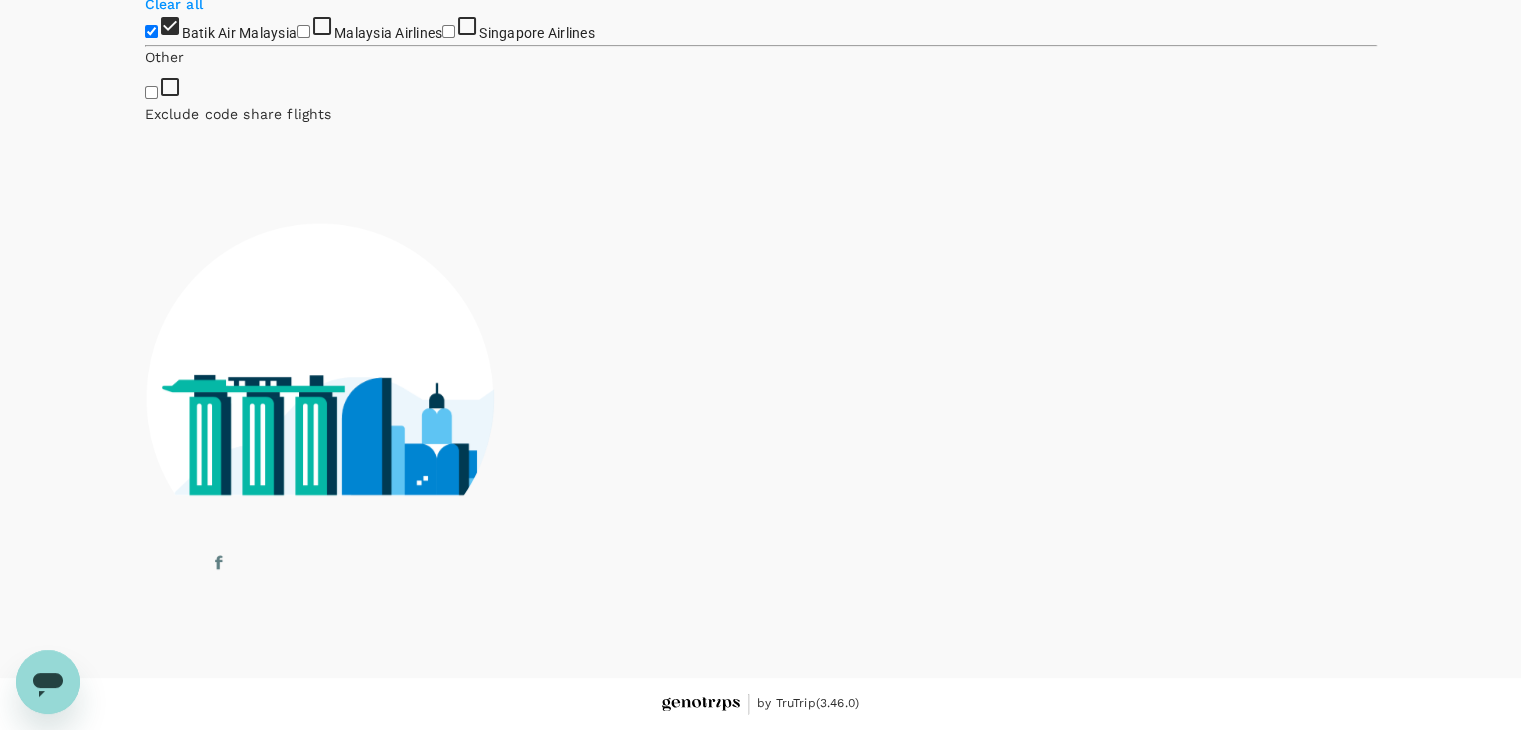 click on "Mix with economy" at bounding box center [277, -42] 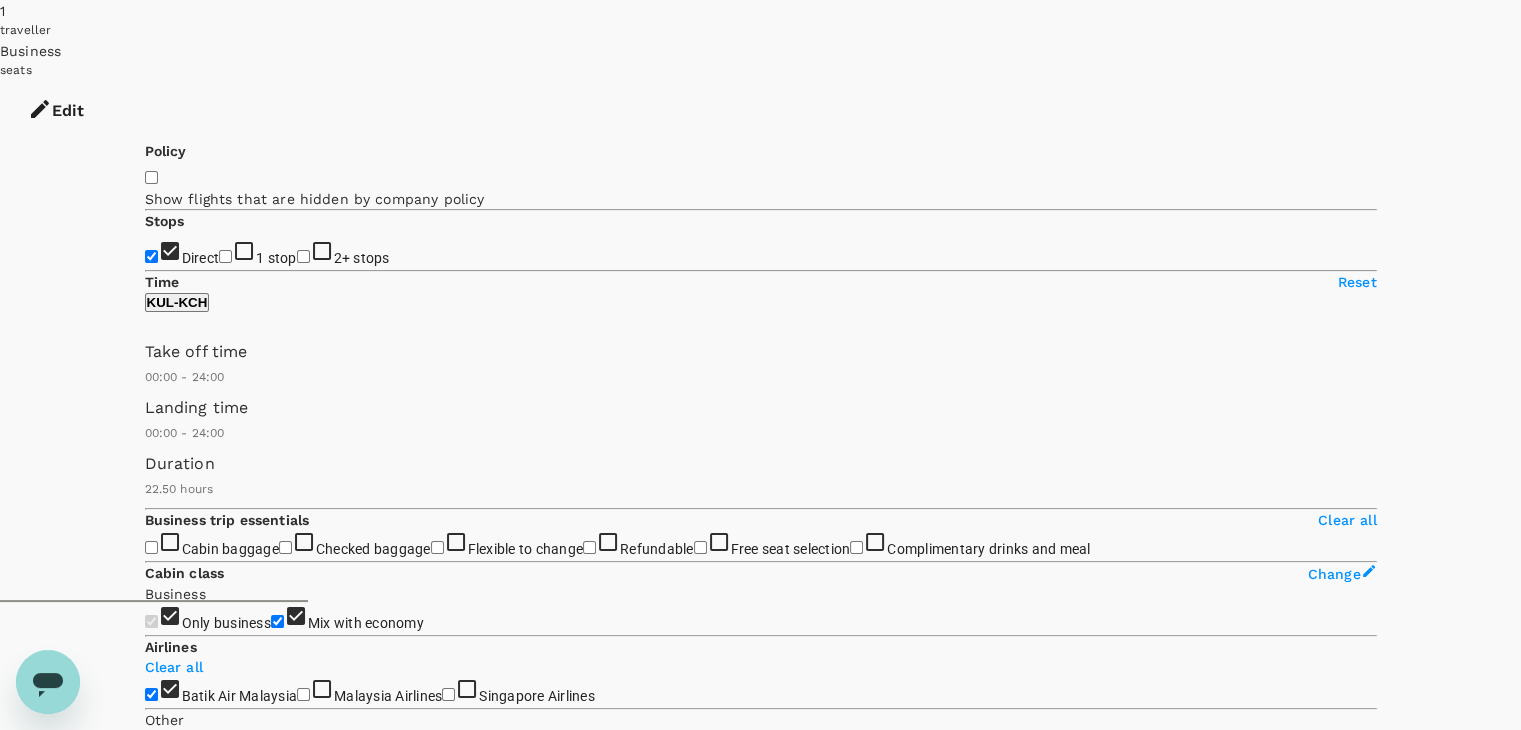 scroll, scrollTop: 0, scrollLeft: 0, axis: both 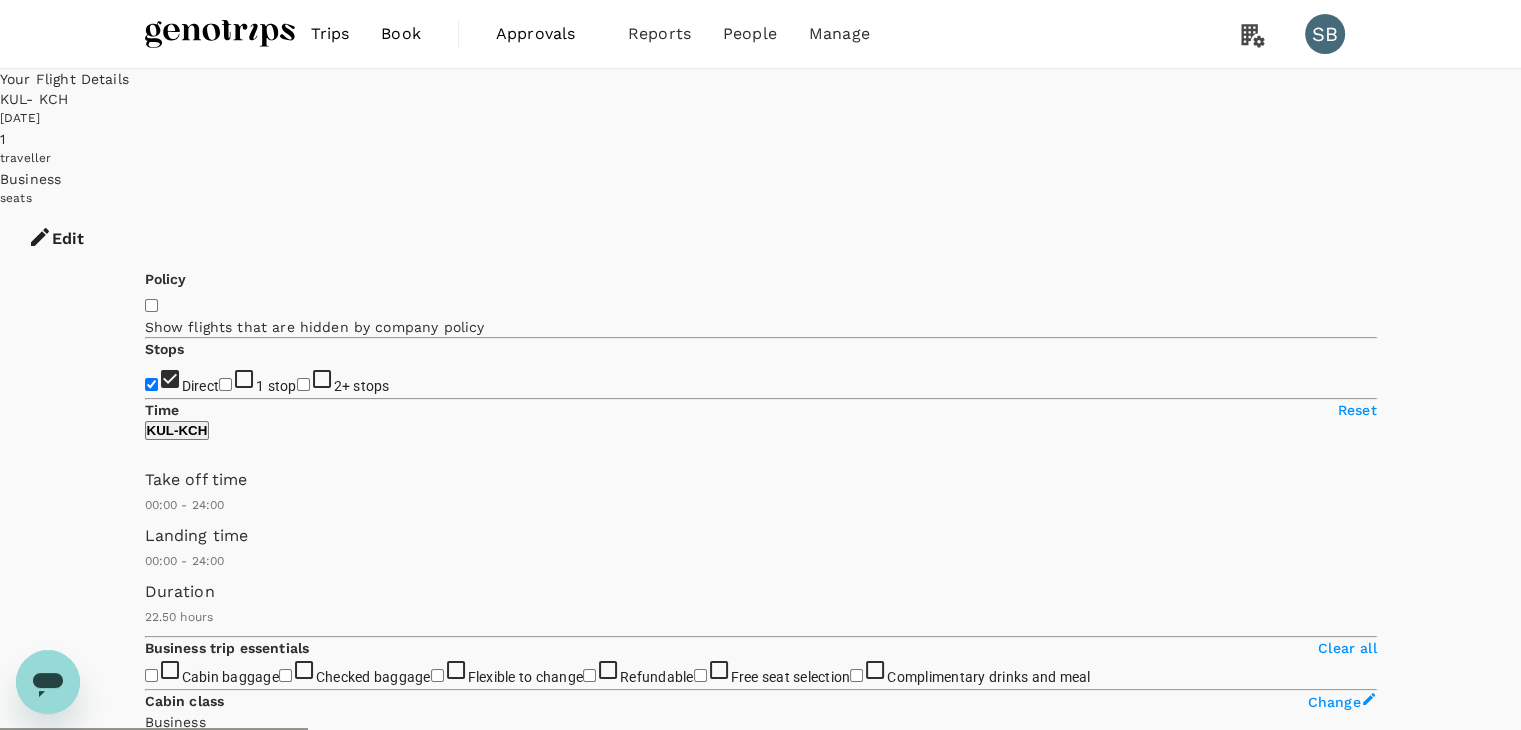 type on "MYR" 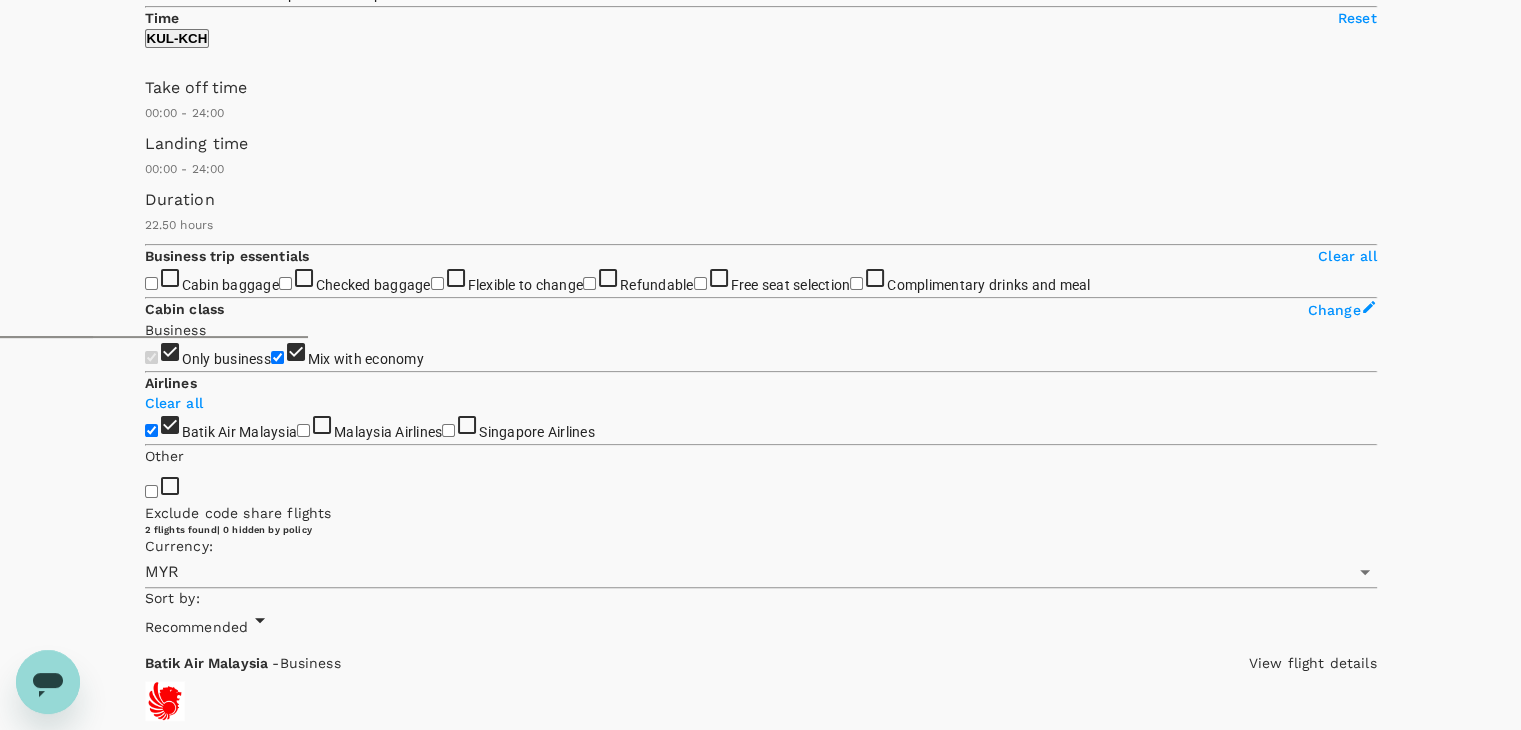 scroll, scrollTop: 395, scrollLeft: 0, axis: vertical 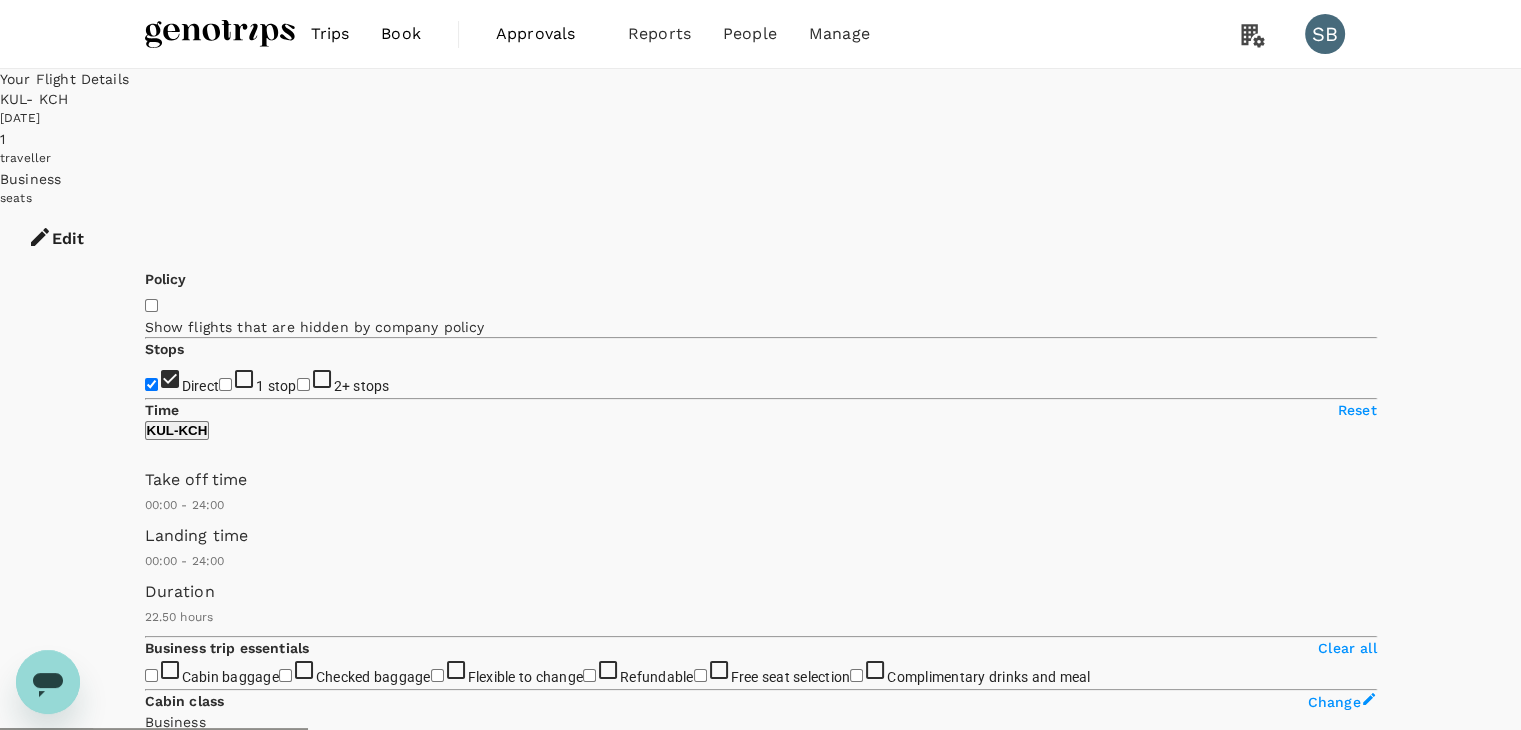 click at bounding box center [220, 34] 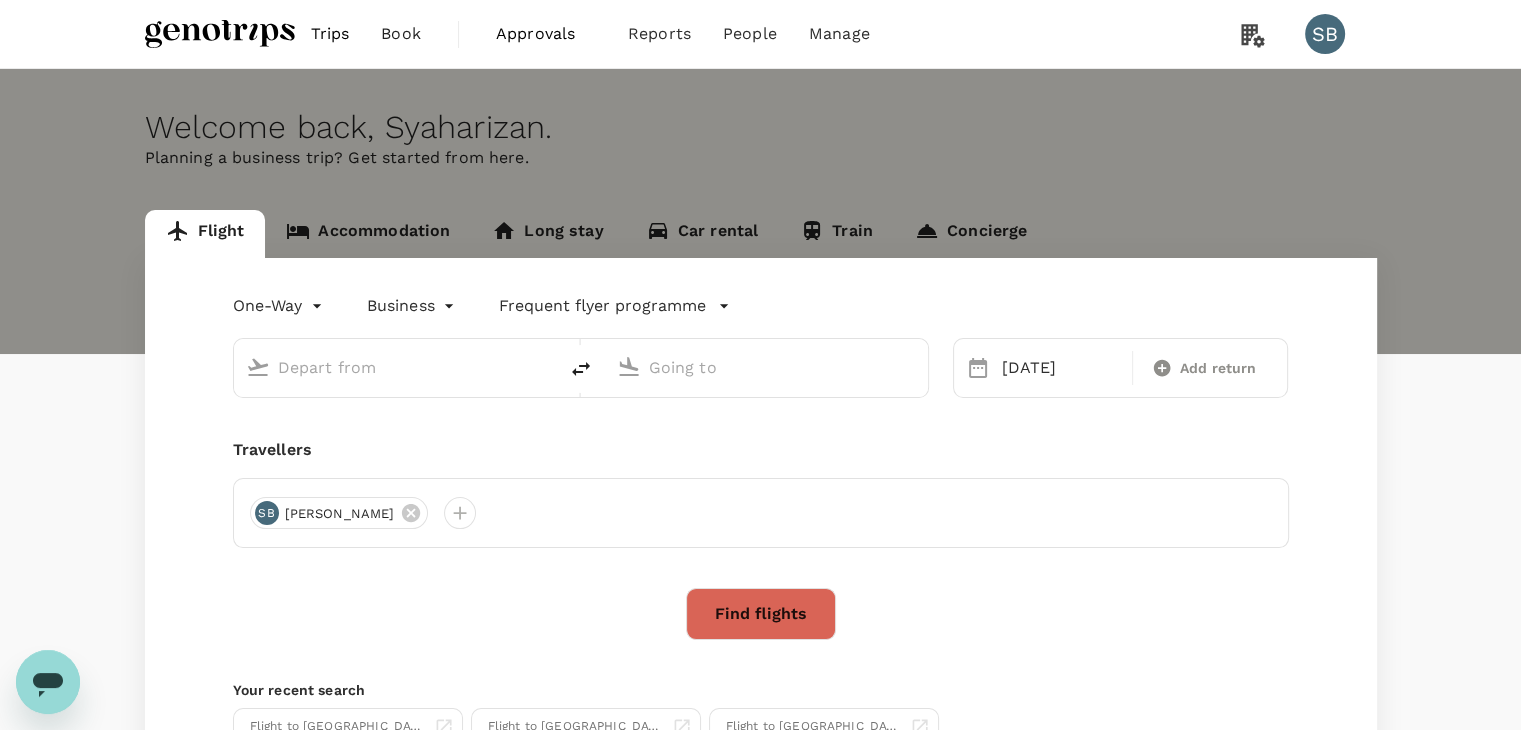 type on "Kuala Lumpur Intl ([GEOGRAPHIC_DATA])" 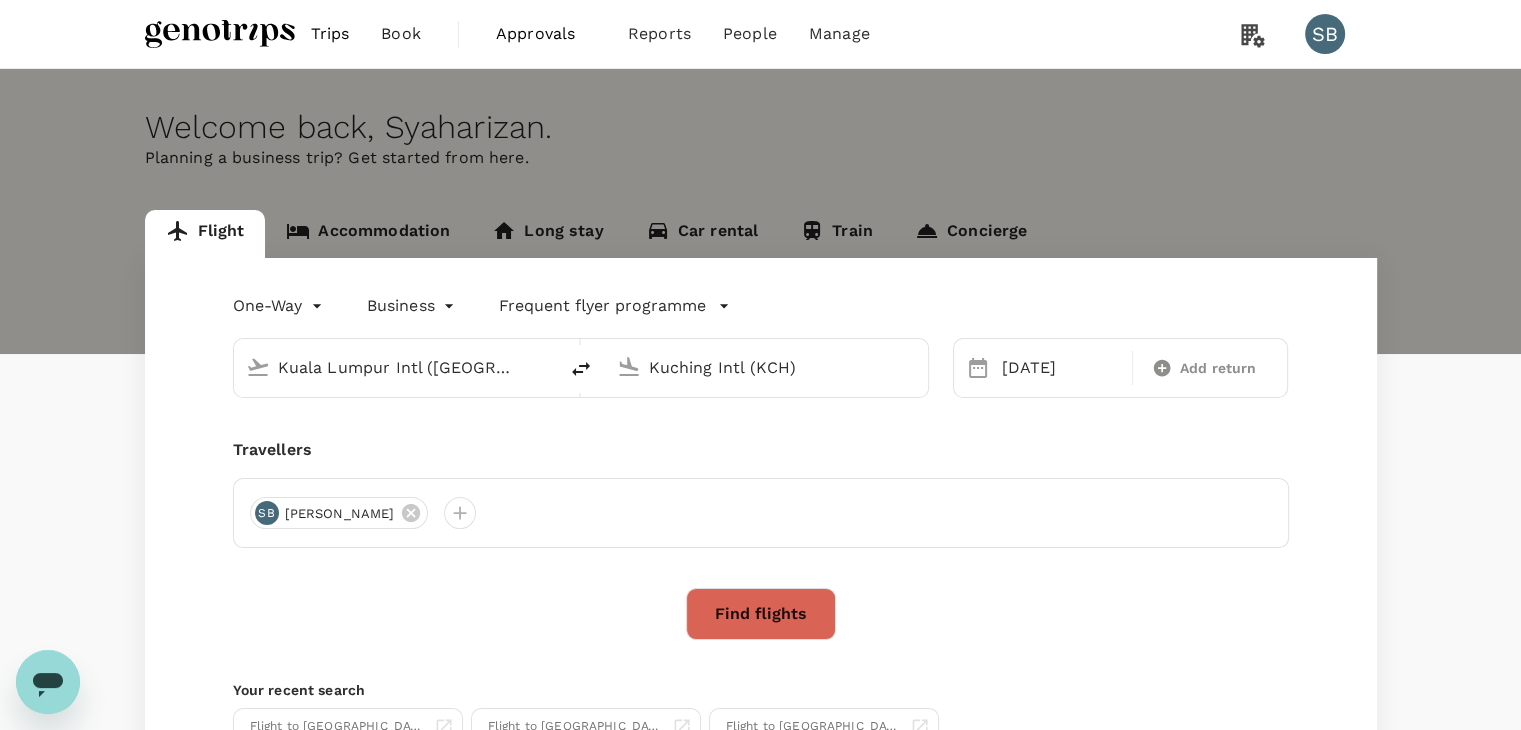 type 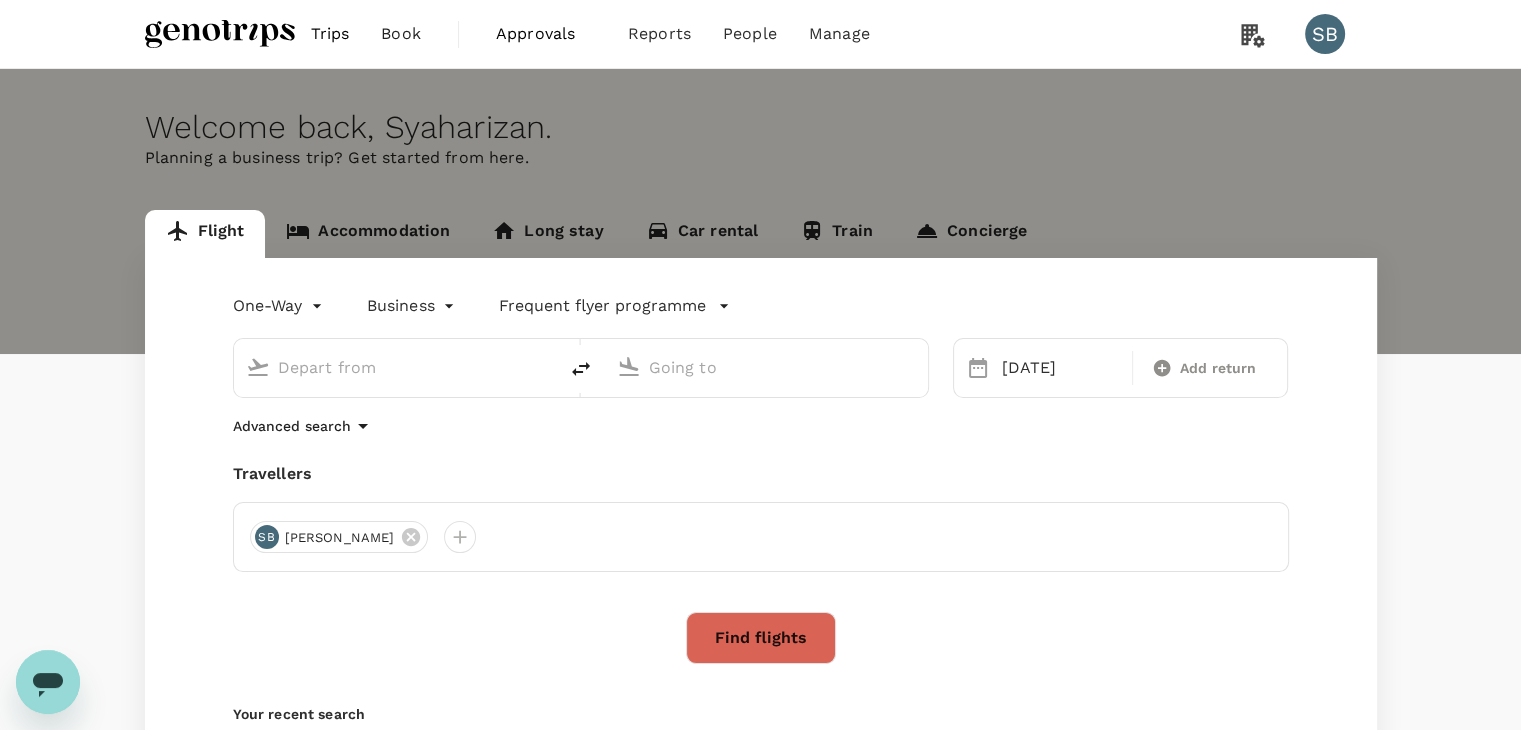 type on "Kuala Lumpur Intl ([GEOGRAPHIC_DATA])" 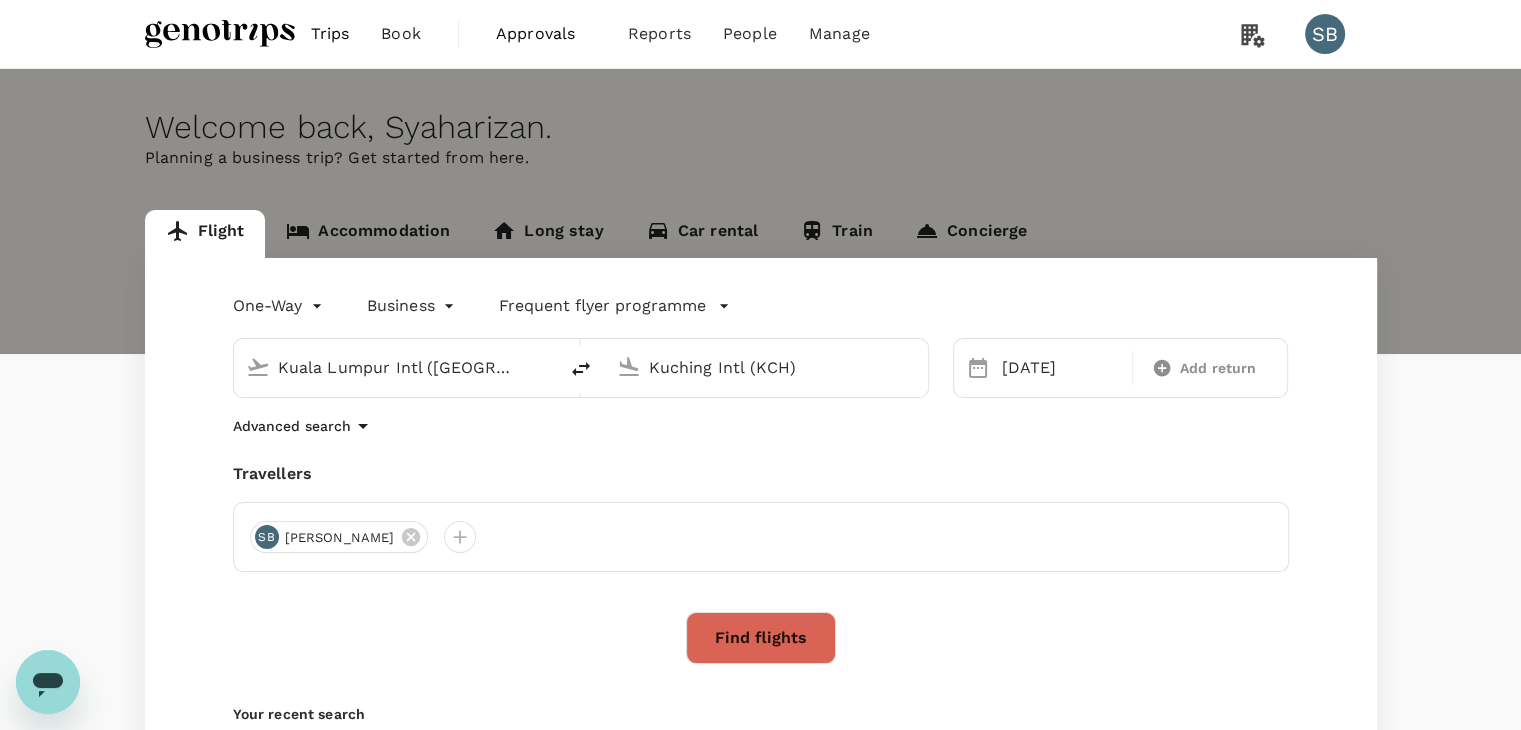 click on "Trips Book Approvals 0 Reports People Manage SB Welcome back , [GEOGRAPHIC_DATA] . Planning a business trip? Get started from here. Flight Accommodation Long stay Car rental Train Concierge One-Way oneway Business business Frequent flyer programme [GEOGRAPHIC_DATA] Intl ([GEOGRAPHIC_DATA]) Kuching Intl (KCH) [DATE] Add return Advanced search Travellers   SB Syaharizan Binti [GEOGRAPHIC_DATA] Find flights Your recent search Flight to [GEOGRAPHIC_DATA] KCH - [GEOGRAPHIC_DATA] [DATE] · 1 Traveller Flight to [GEOGRAPHIC_DATA] MKM - KCH [DATE] · 1 Traveller Flight to Sibu KCH - SBW [DATE] · 1 Traveller by TruTrip  ( 3.46.0   ) Frequent flyer programme Add new" at bounding box center [760, 483] 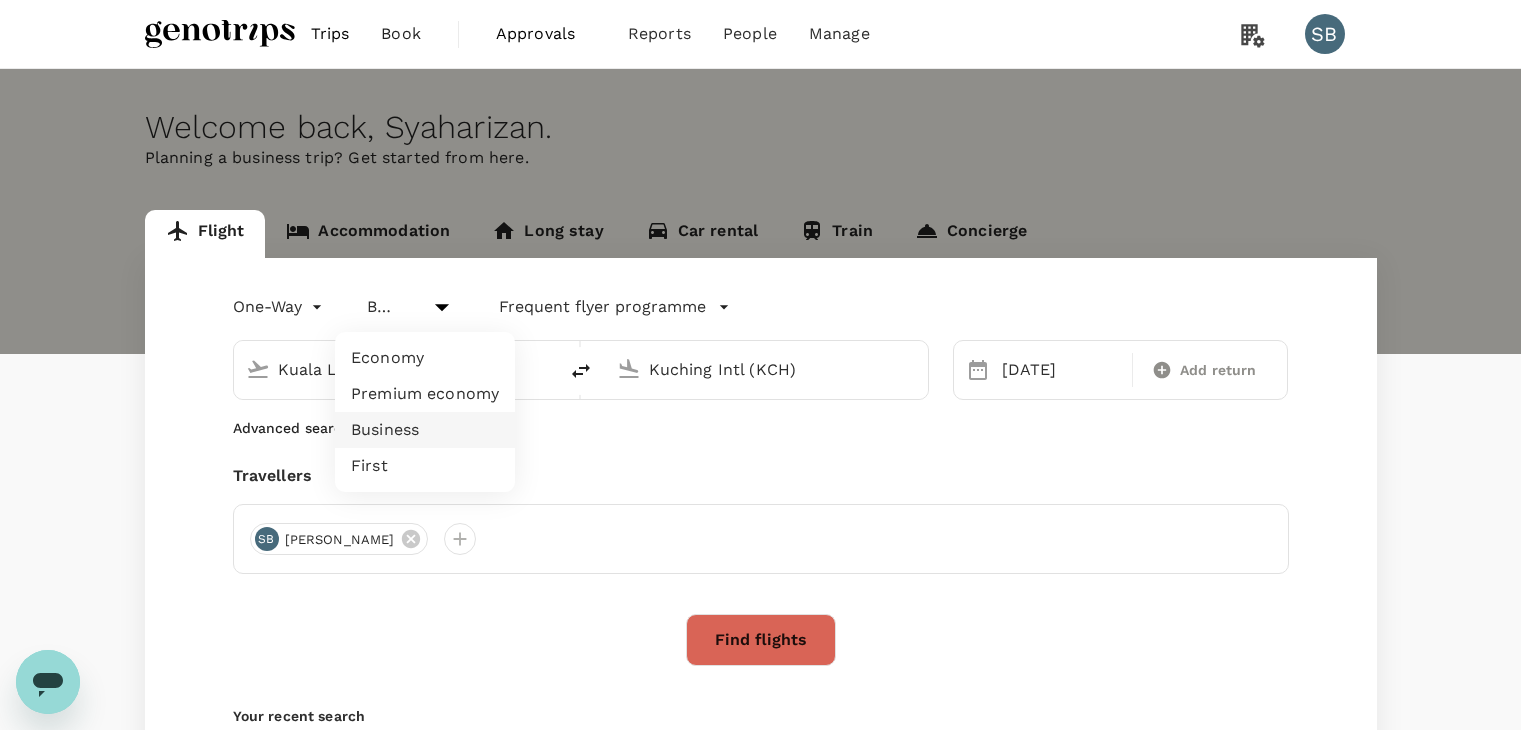 click on "Economy" at bounding box center (425, 358) 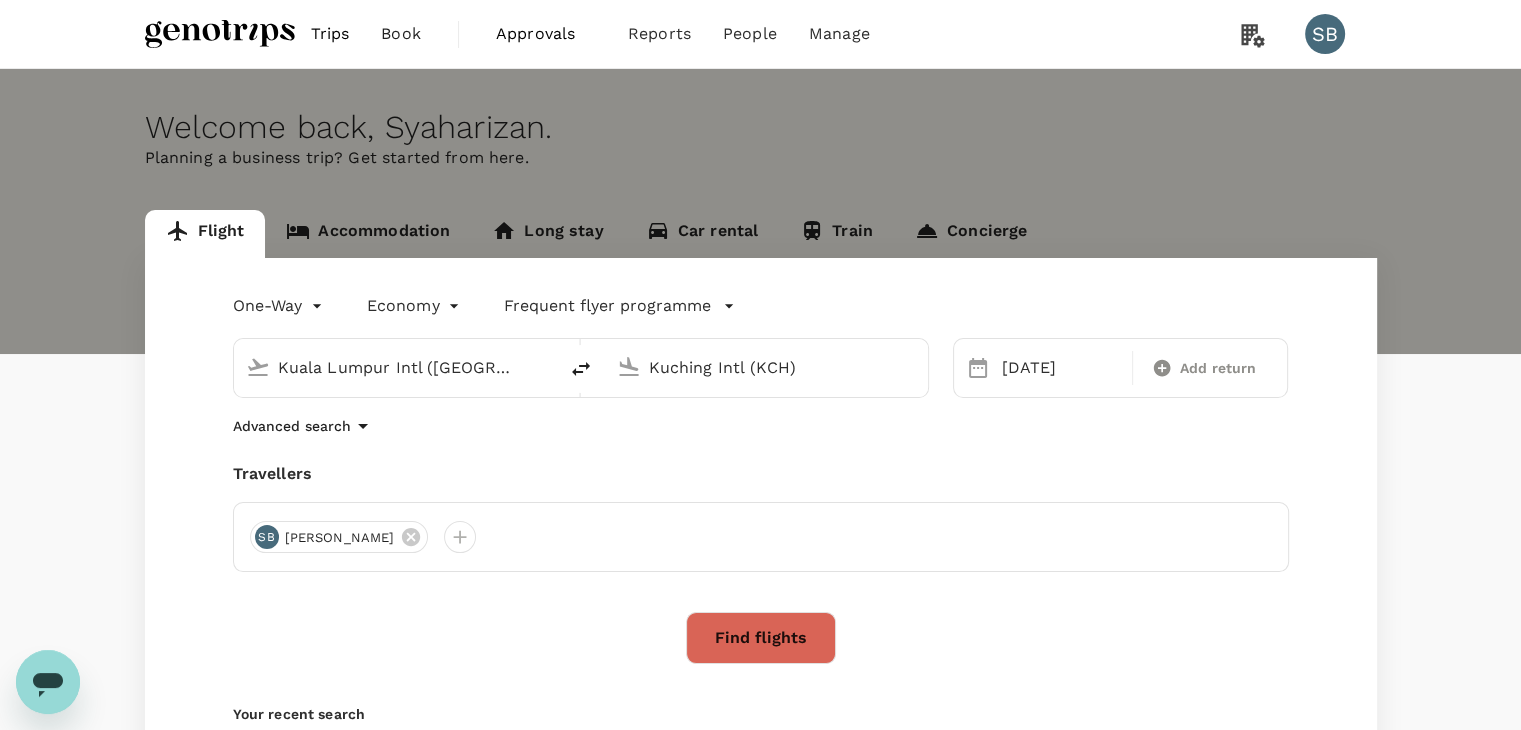 click on "Find flights" at bounding box center [761, 638] 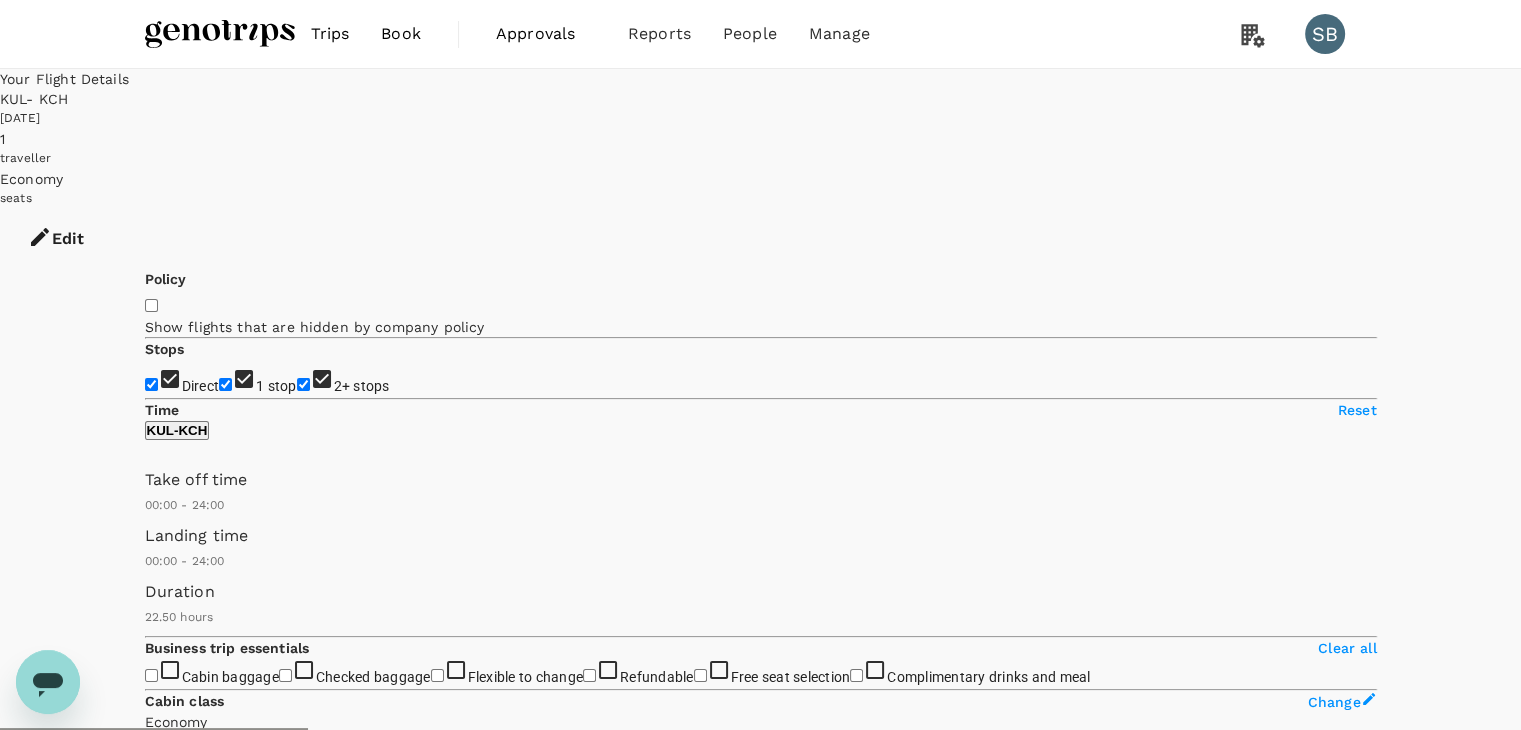 type on "MYR" 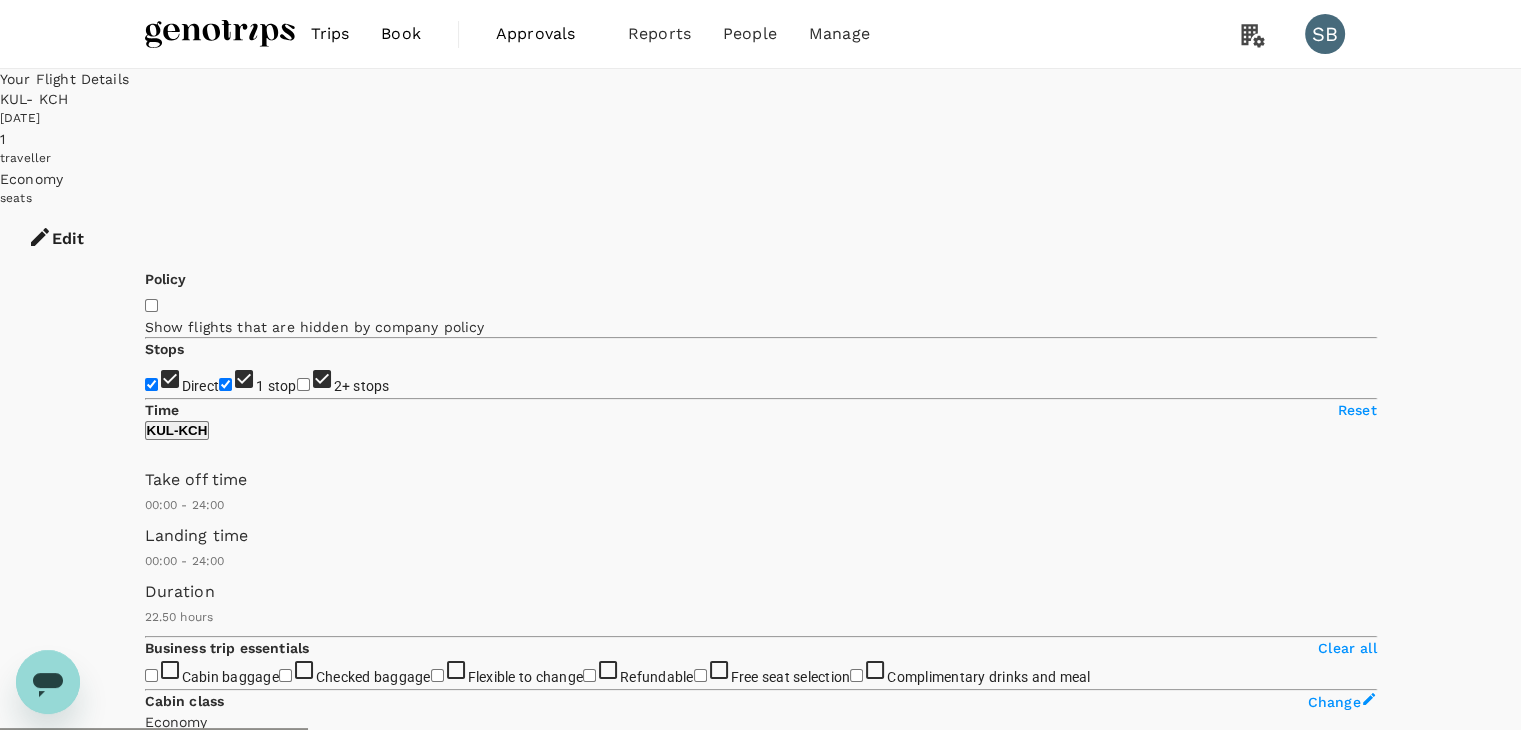 checkbox on "false" 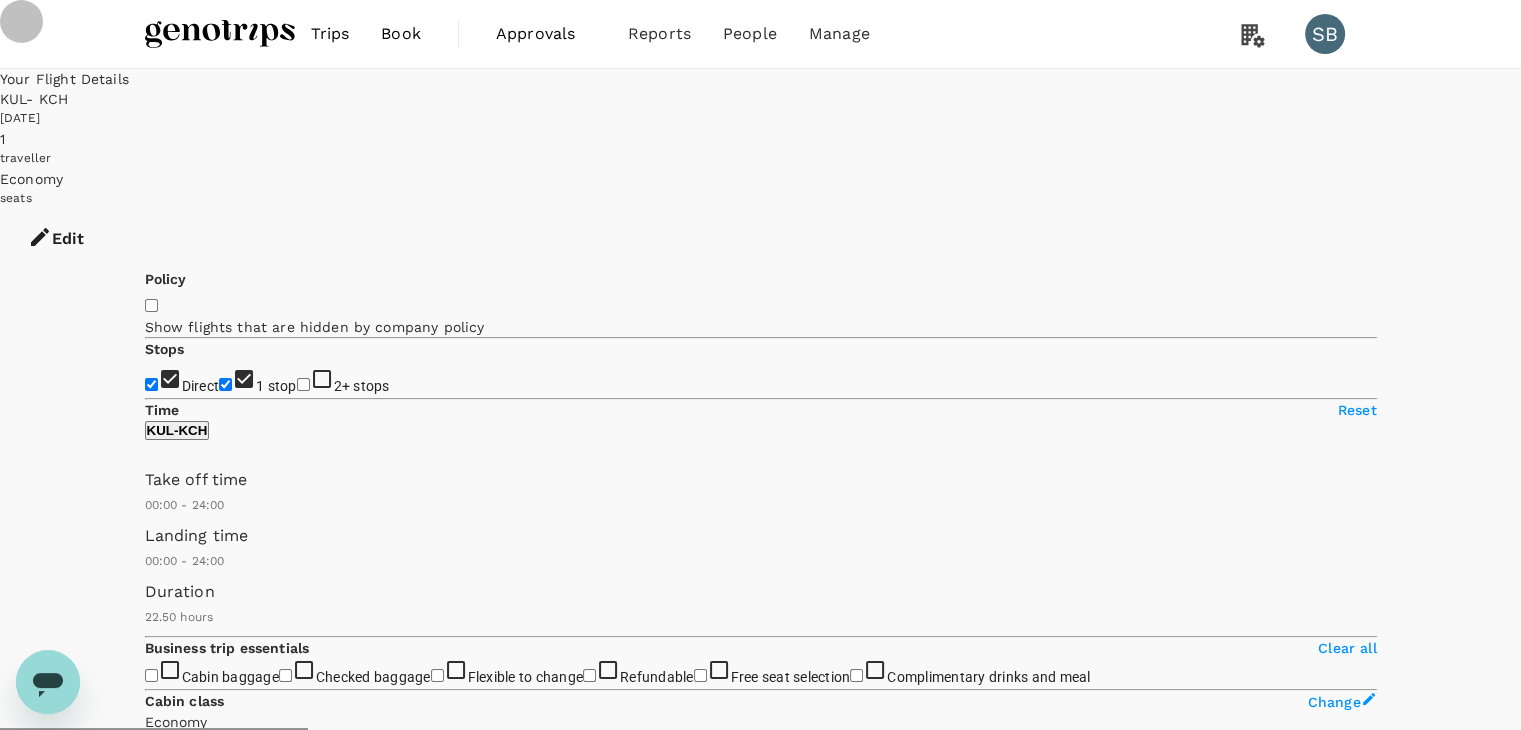 click on "1 stop" at bounding box center (225, 384) 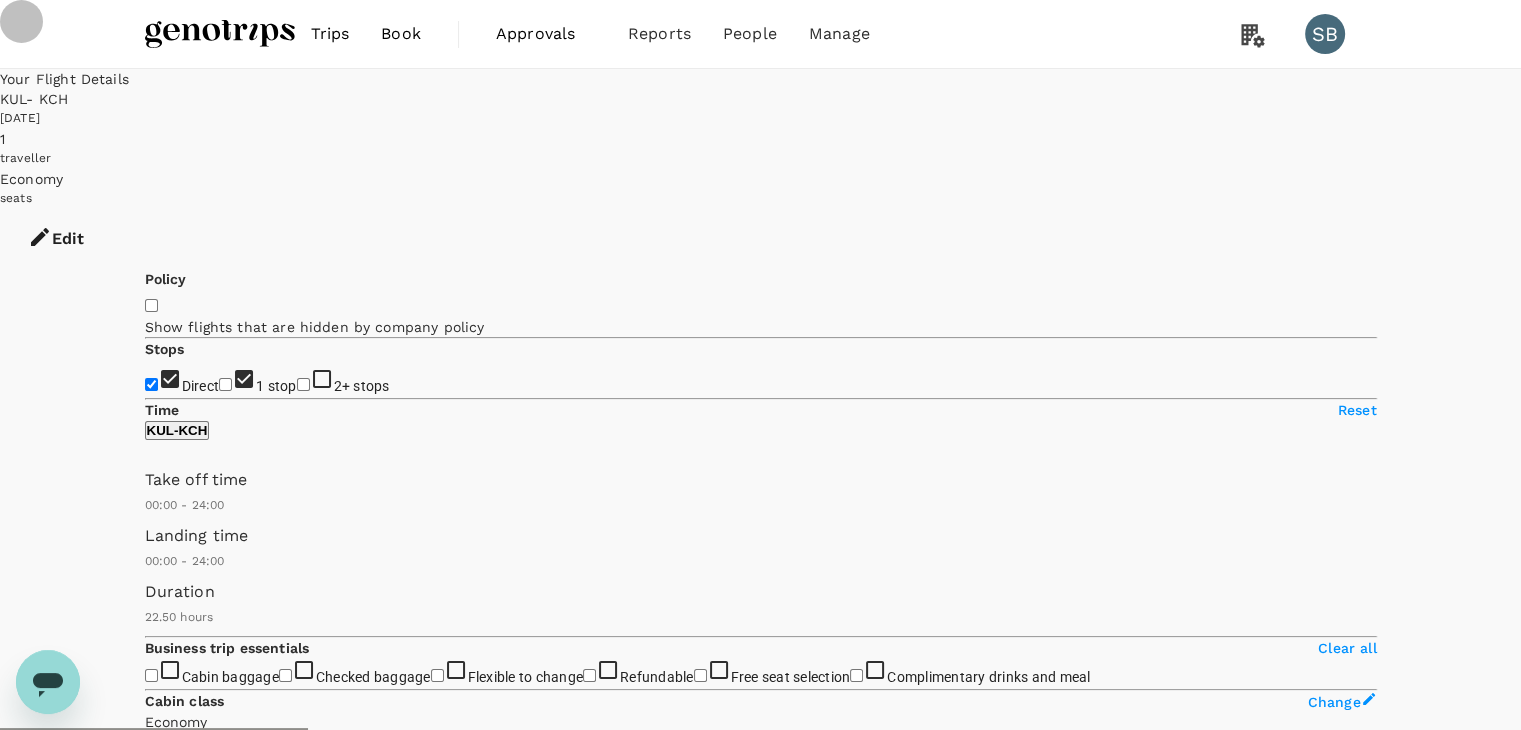 checkbox on "false" 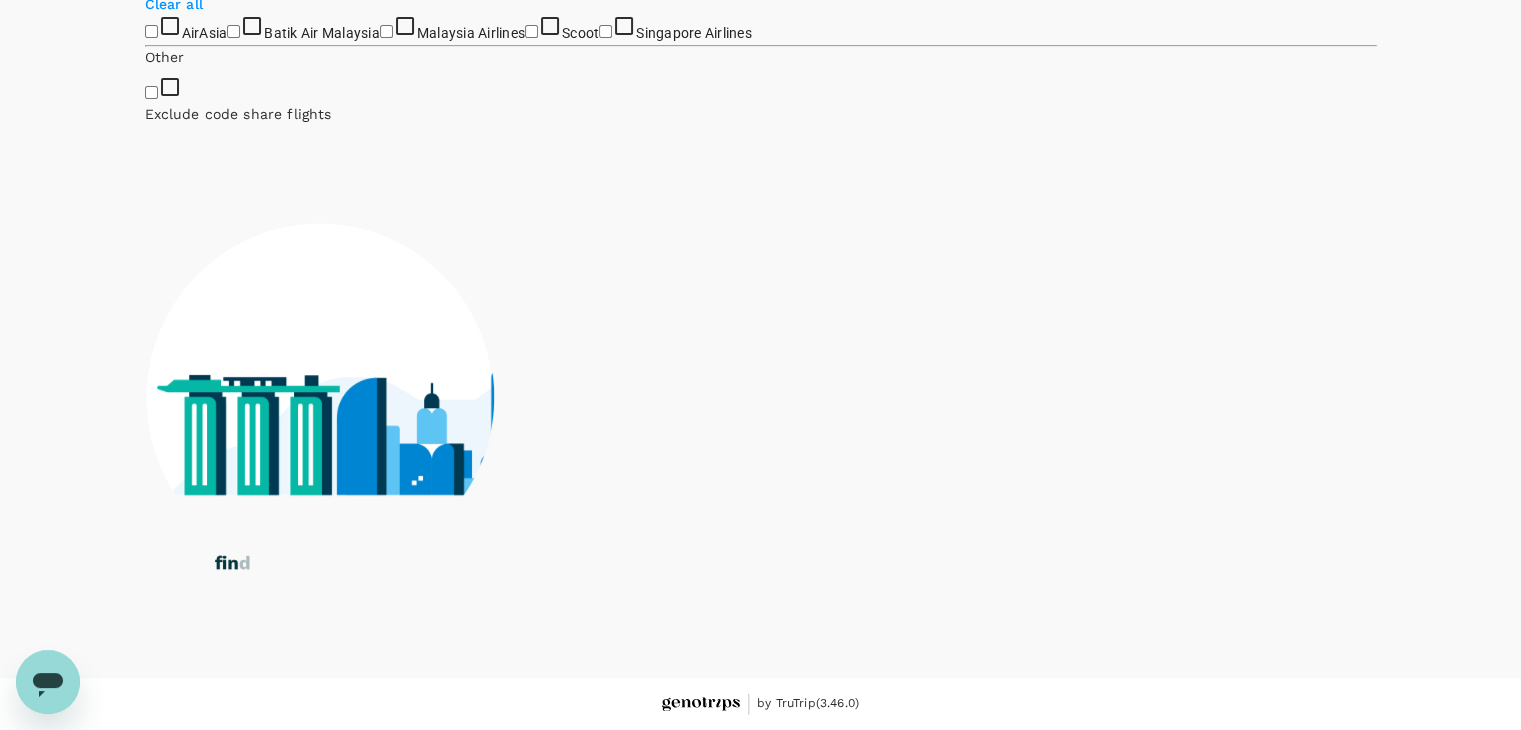scroll, scrollTop: 958, scrollLeft: 0, axis: vertical 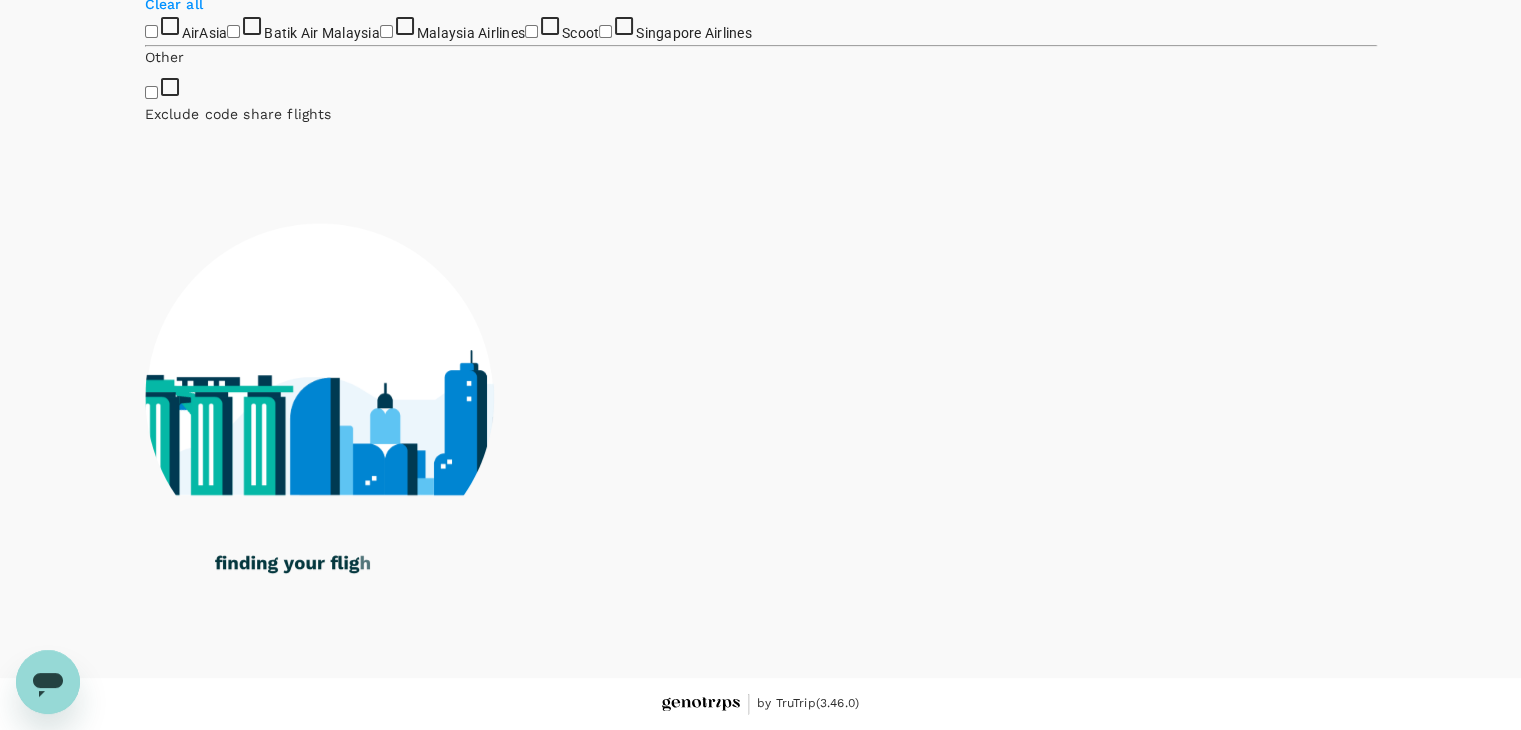 click on "Batik Air Malaysia" at bounding box center (233, 31) 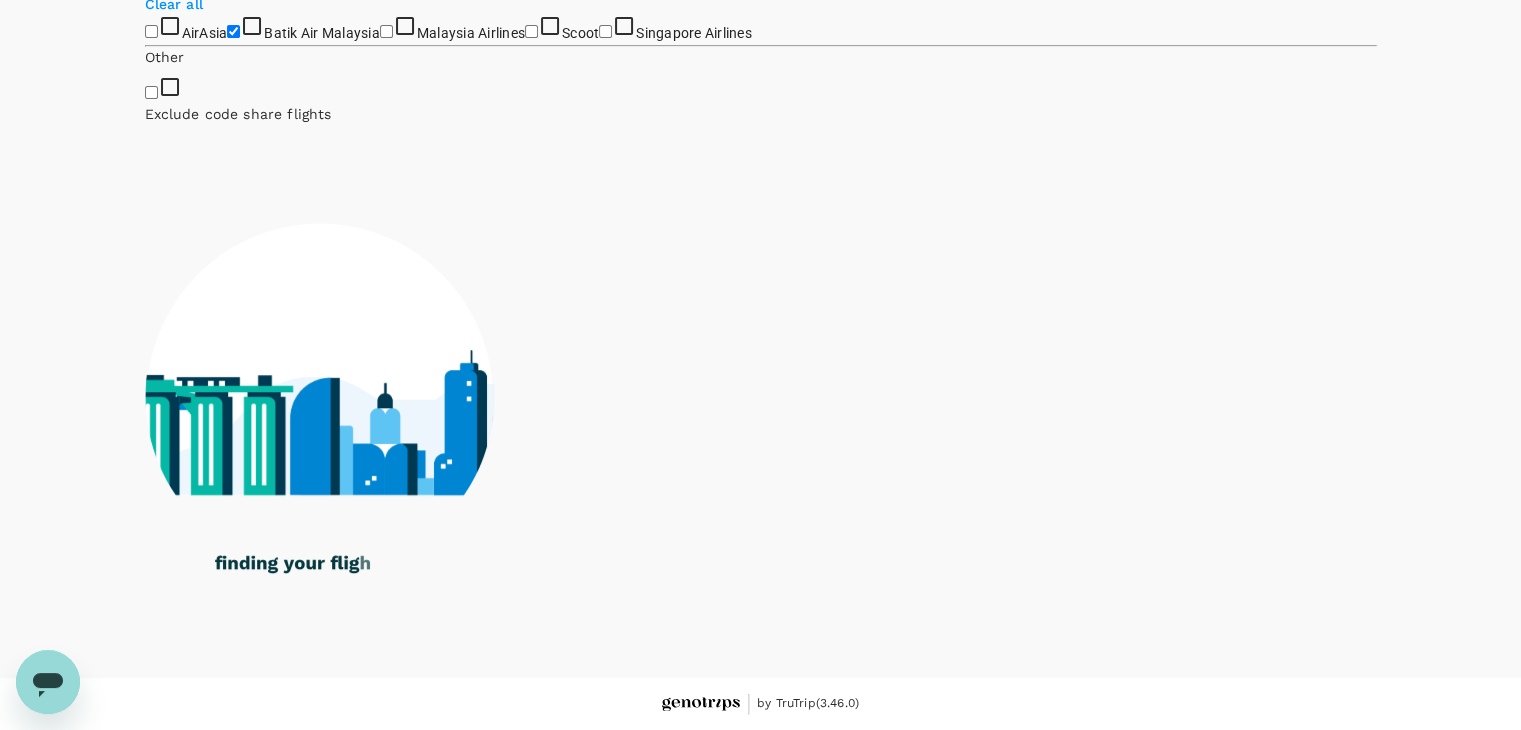 checkbox on "true" 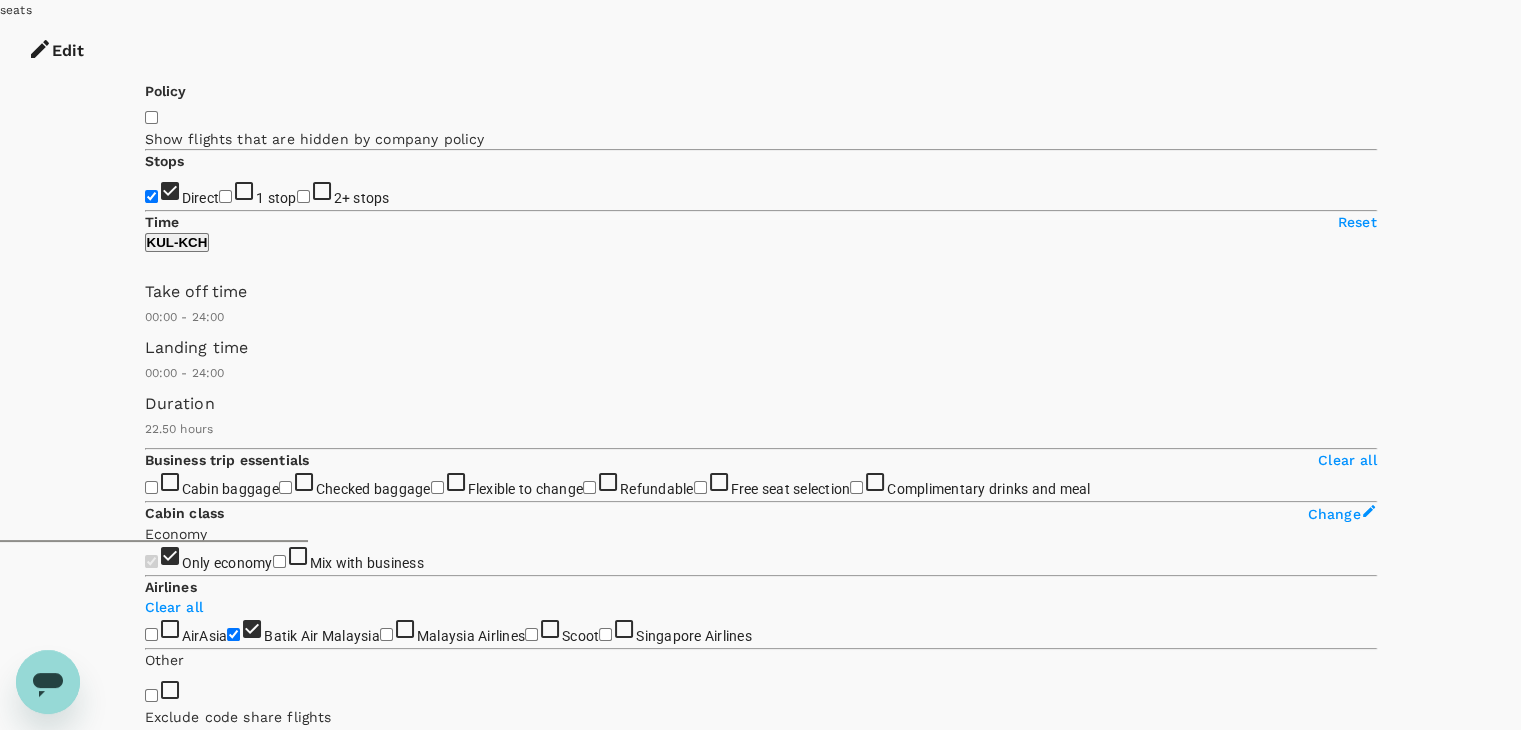 scroll, scrollTop: 0, scrollLeft: 0, axis: both 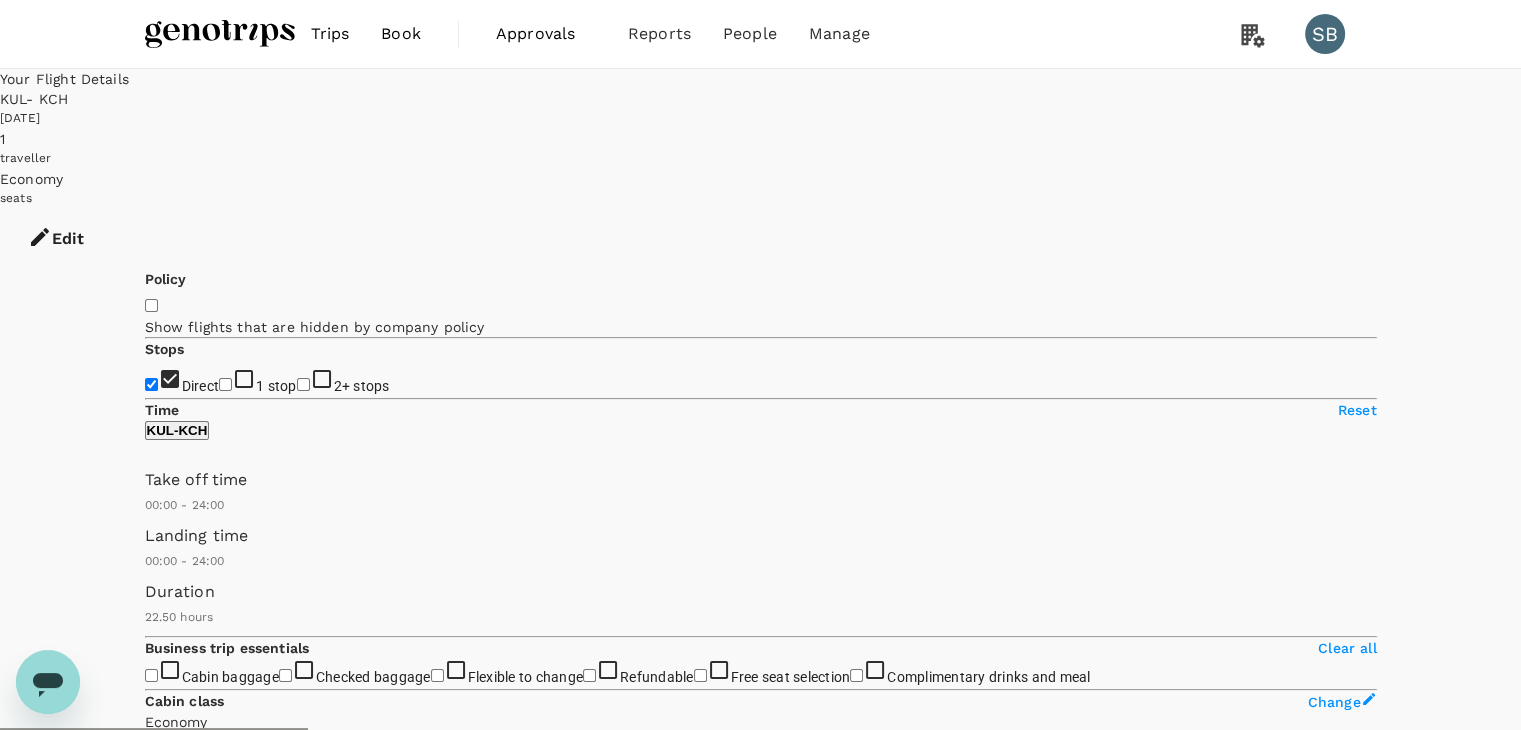 click on "View options" at bounding box center (184, 3837) 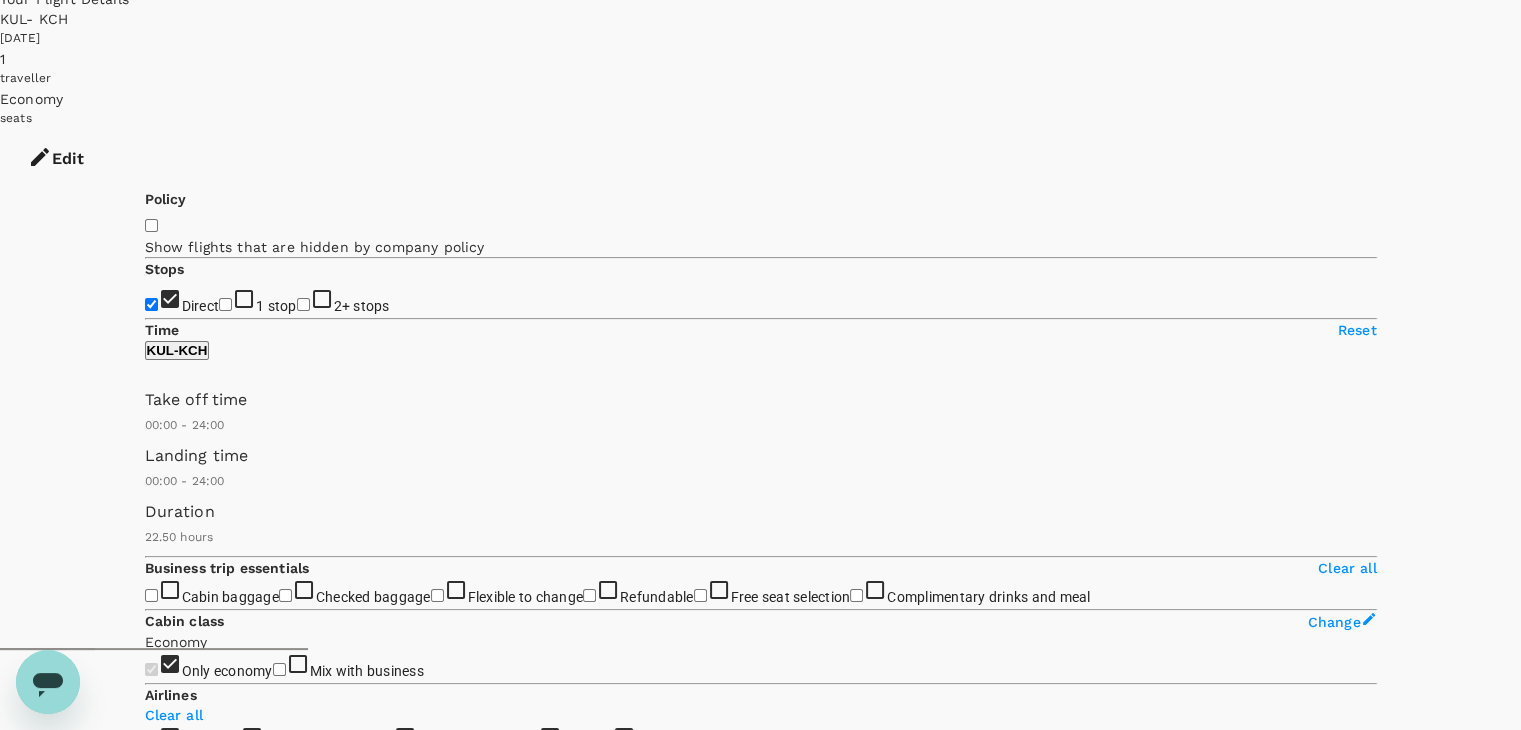 scroll, scrollTop: 211, scrollLeft: 0, axis: vertical 